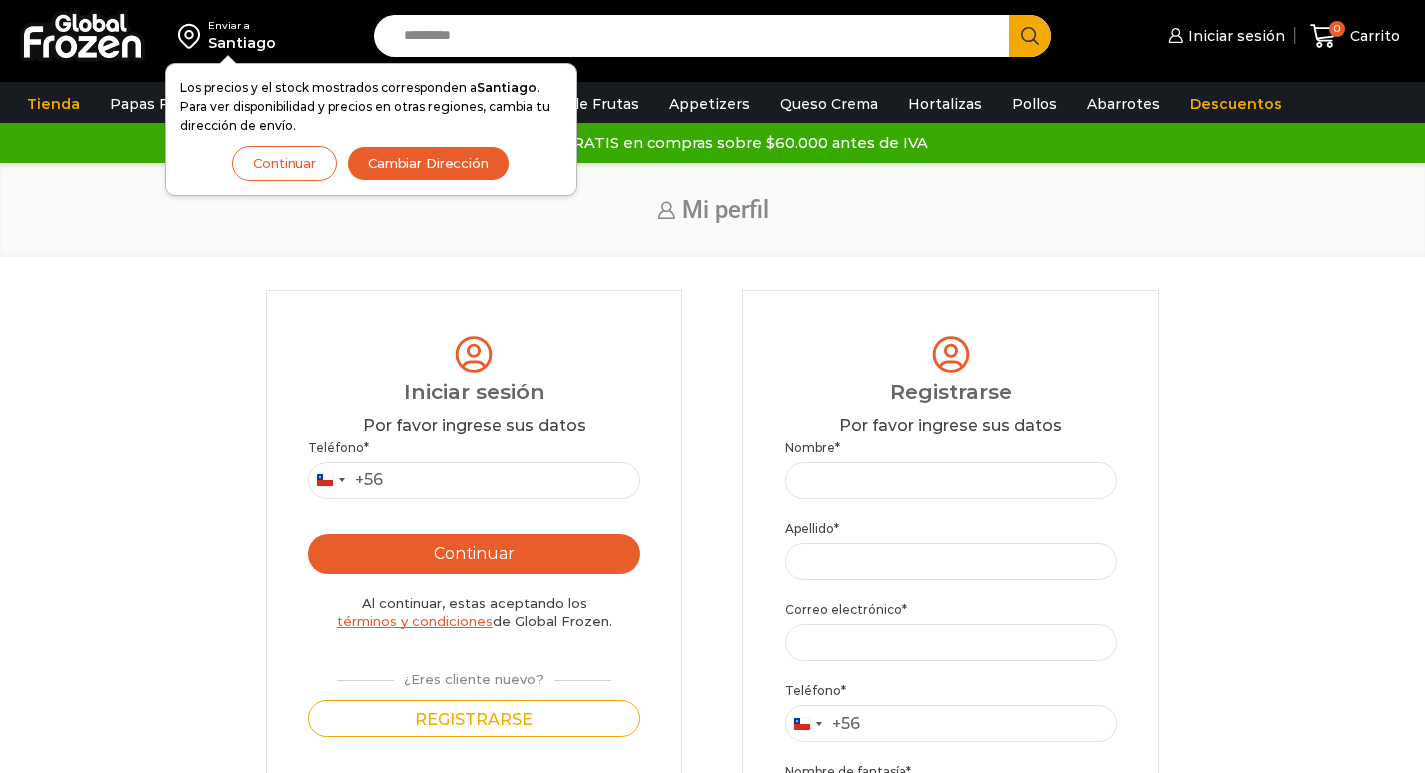 scroll, scrollTop: 0, scrollLeft: 0, axis: both 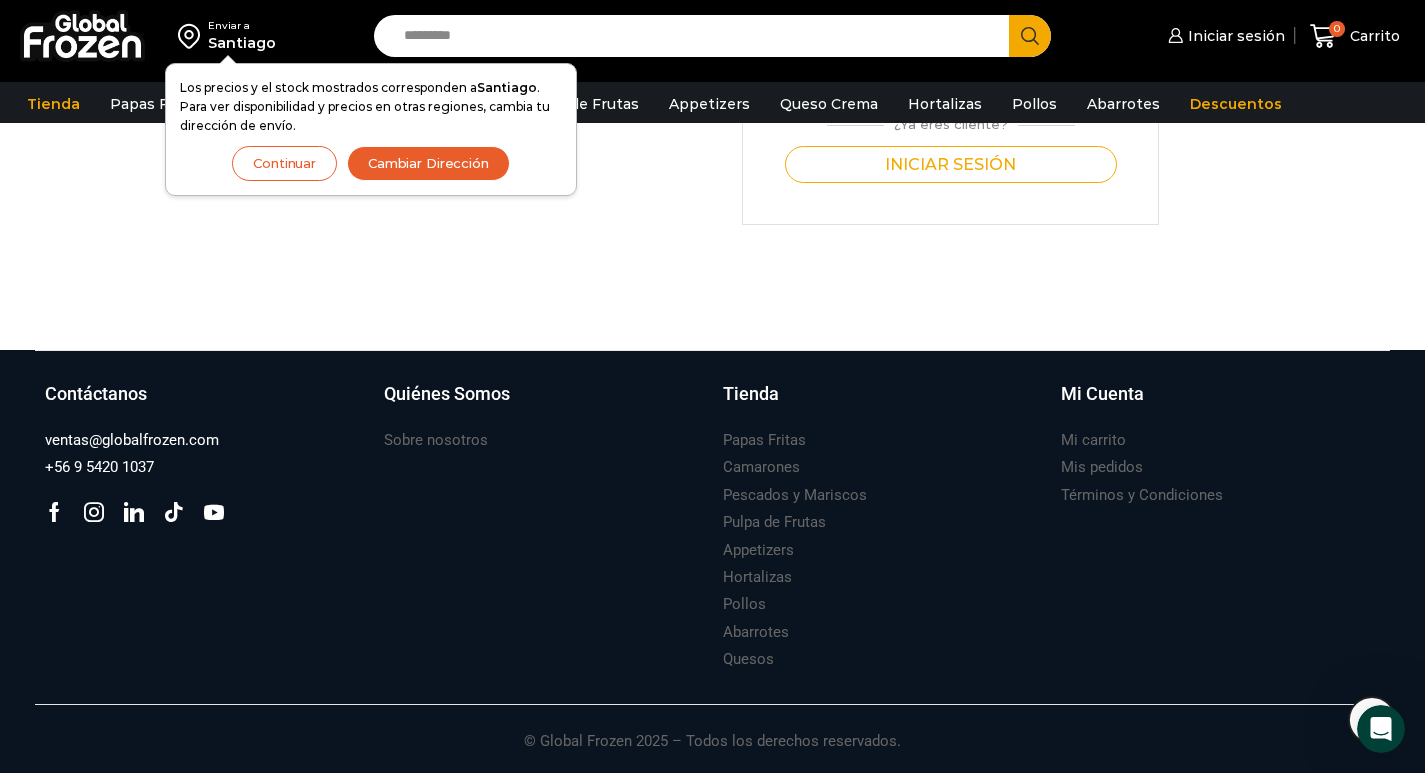 click on "[CITY], Chile" at bounding box center [712, -241] 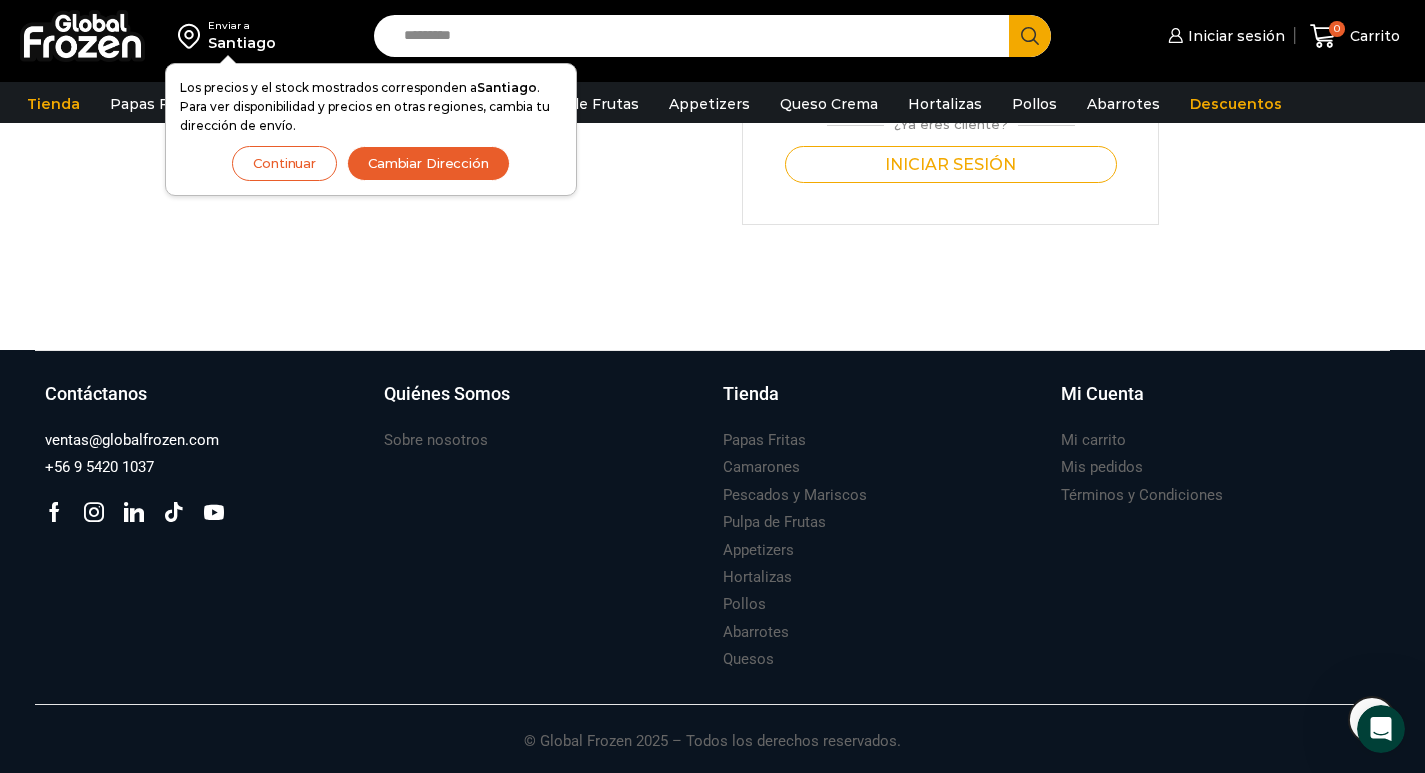 click on "Cambiar Dirección" at bounding box center (428, 163) 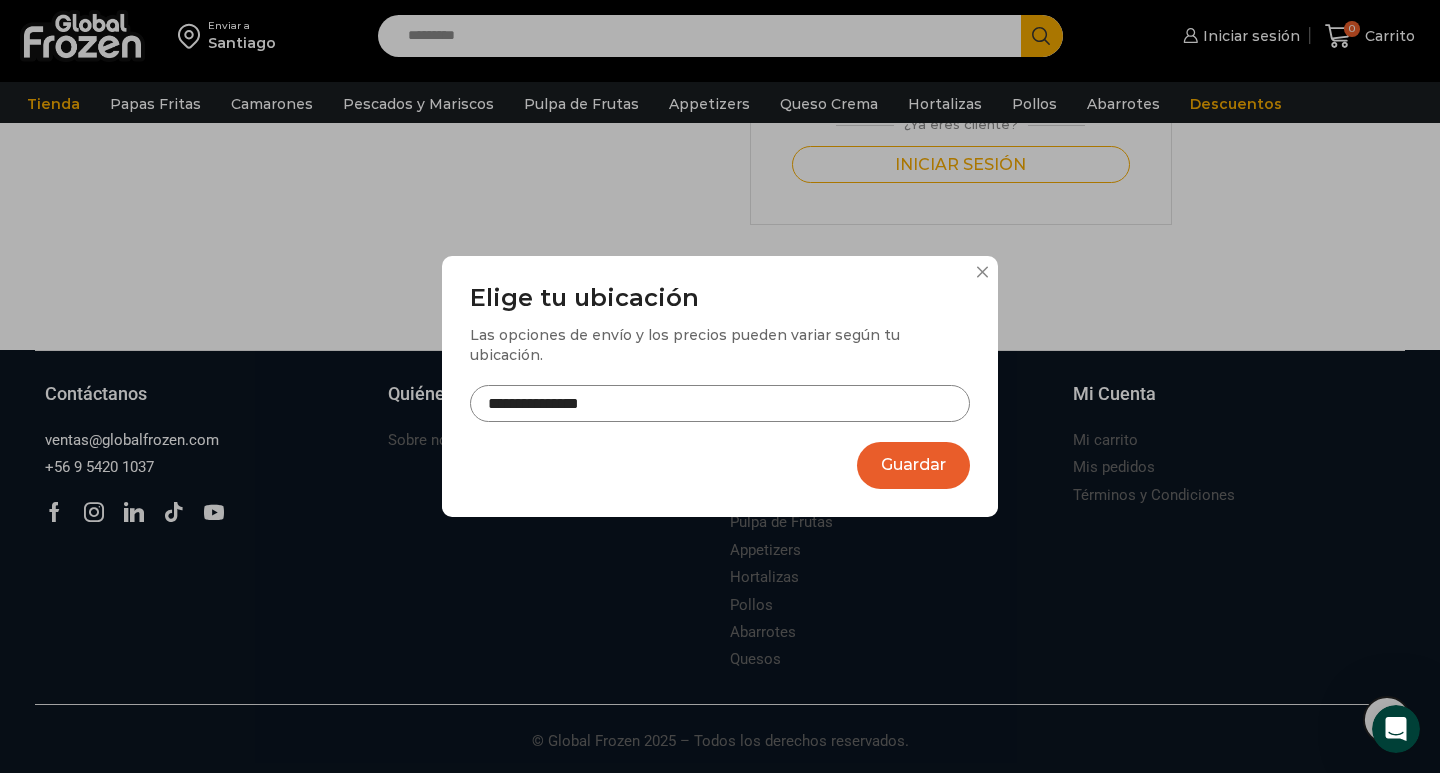 click on "Guardar" at bounding box center (913, 465) 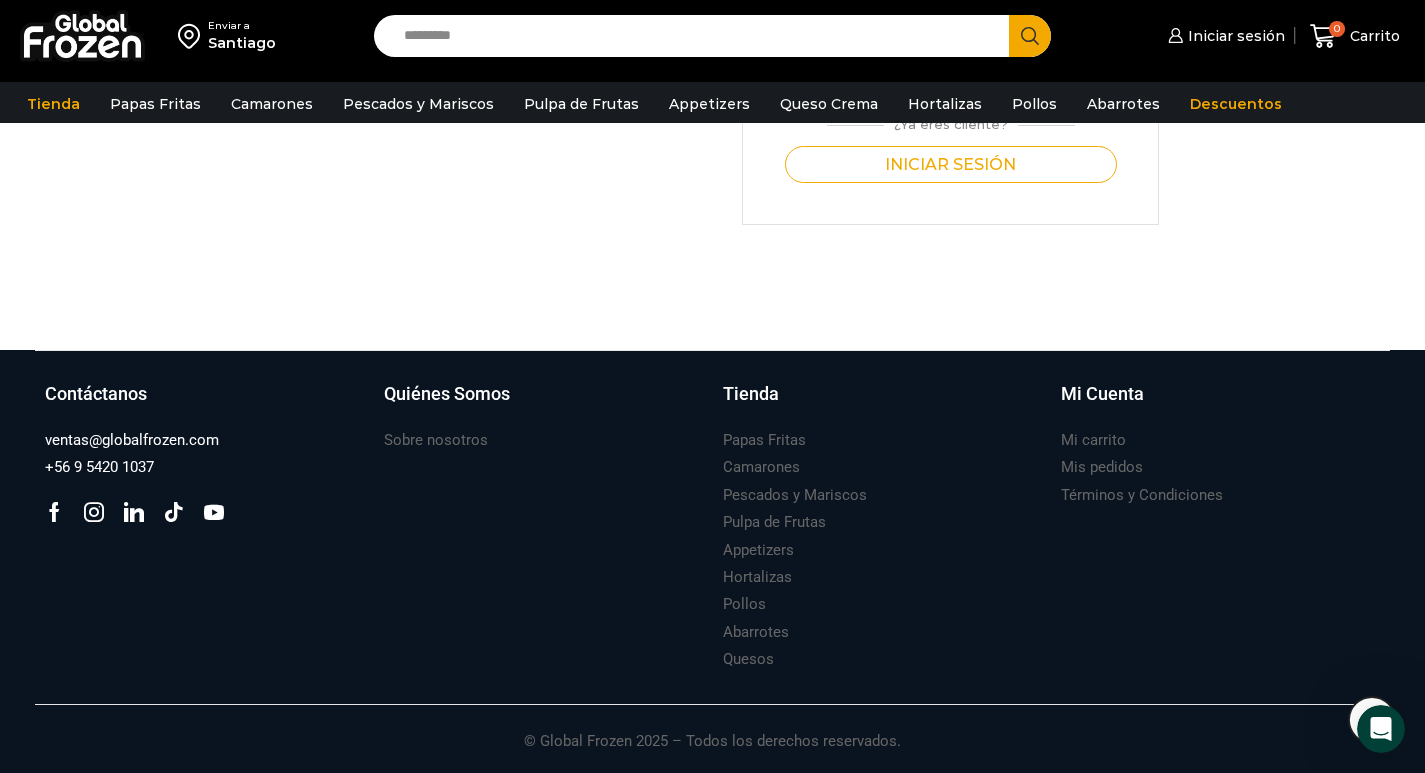 click on "Santiago" at bounding box center [242, 43] 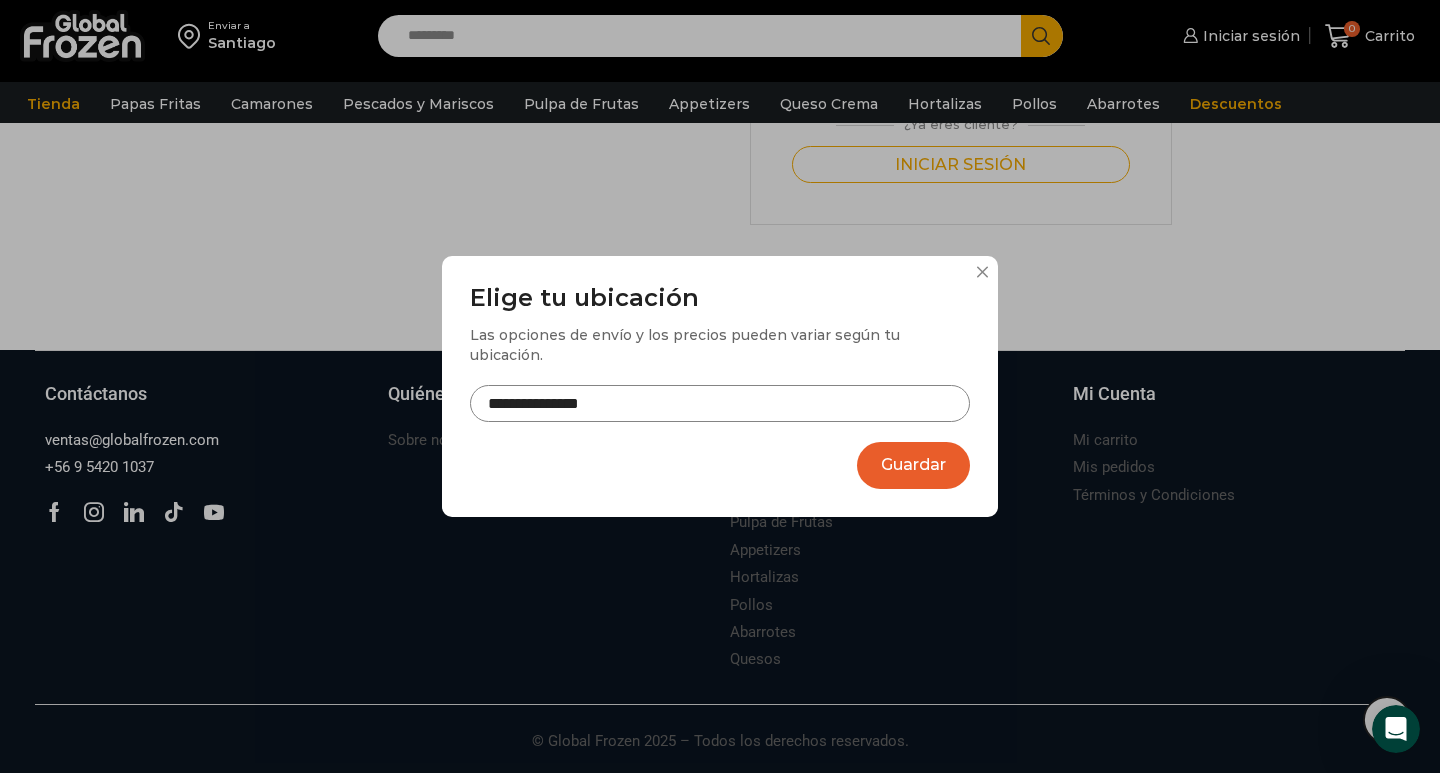 click on "**********" at bounding box center (720, 403) 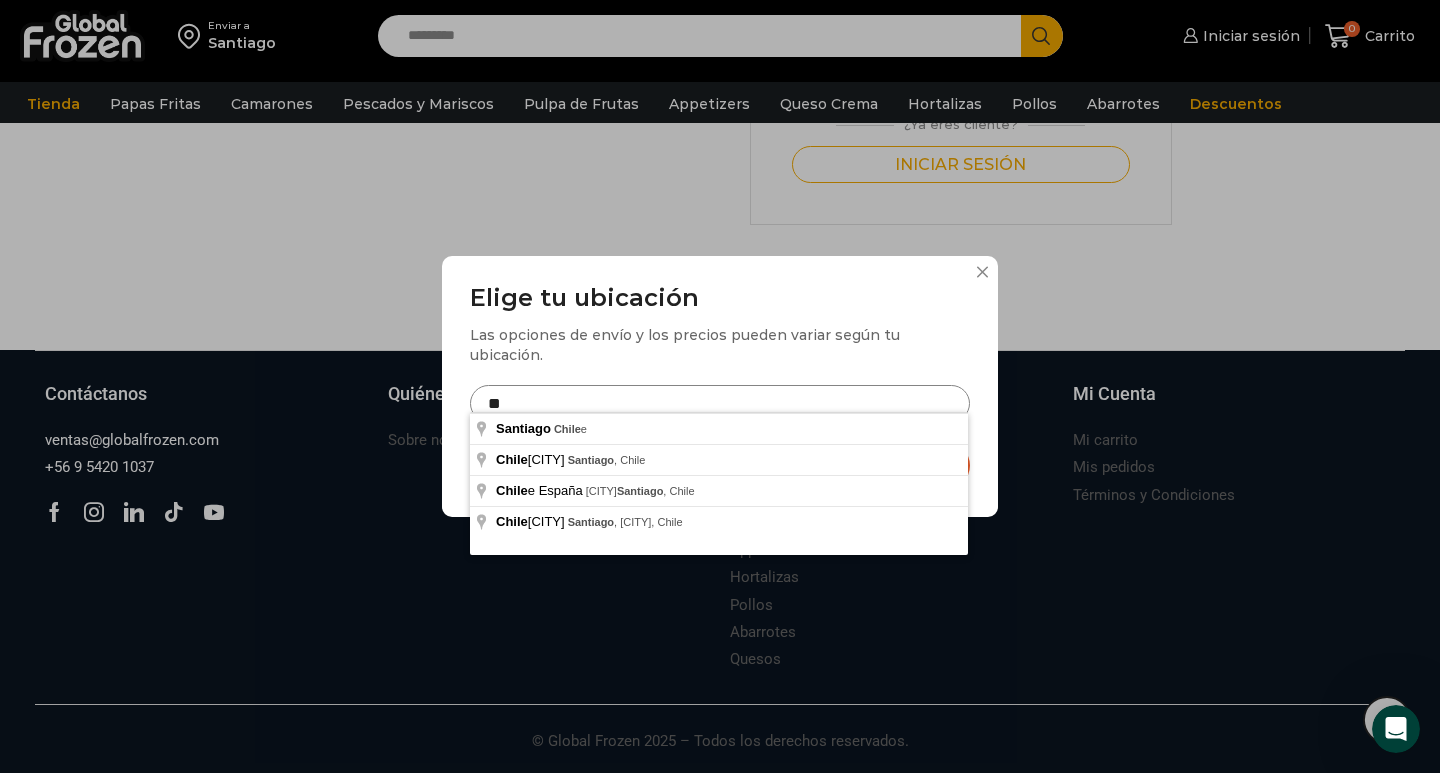 type on "*" 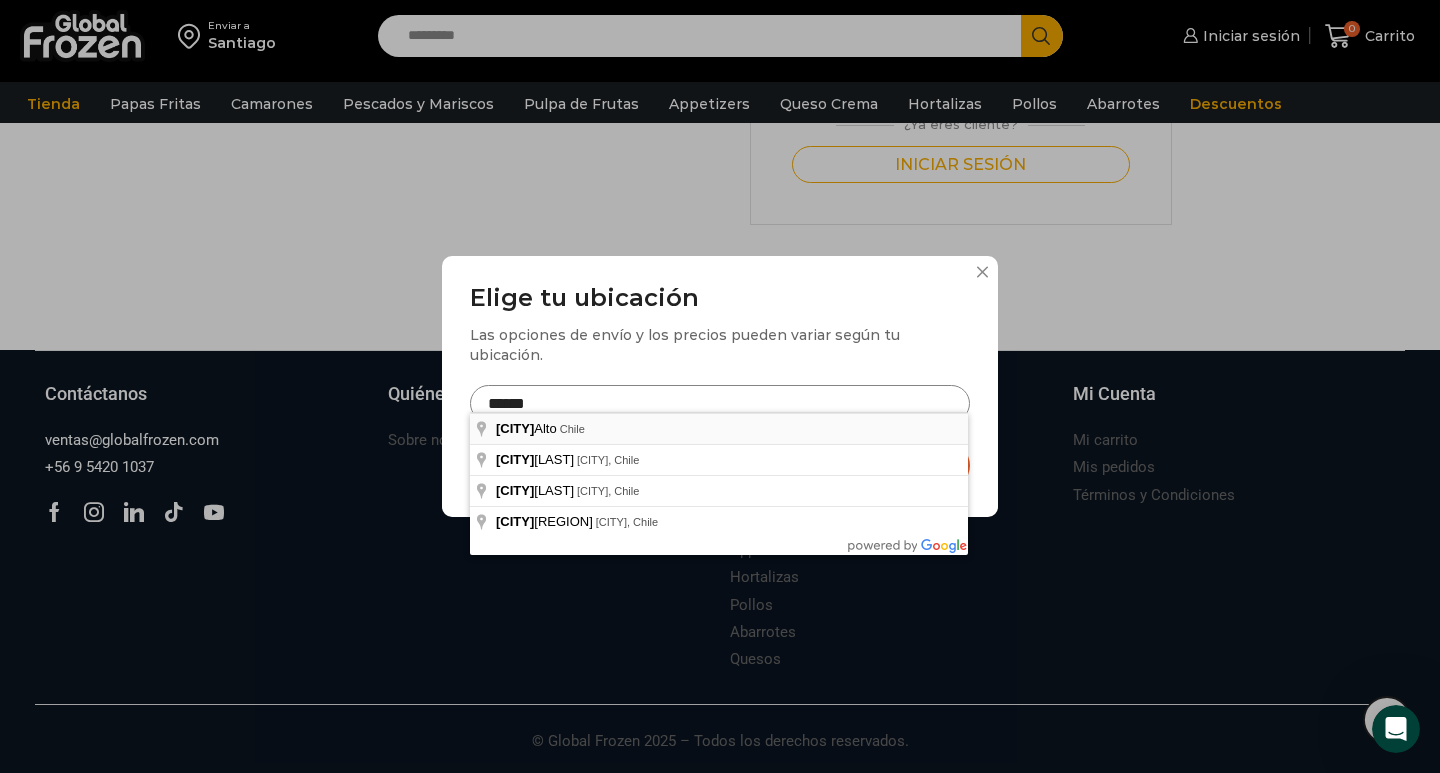 type on "**********" 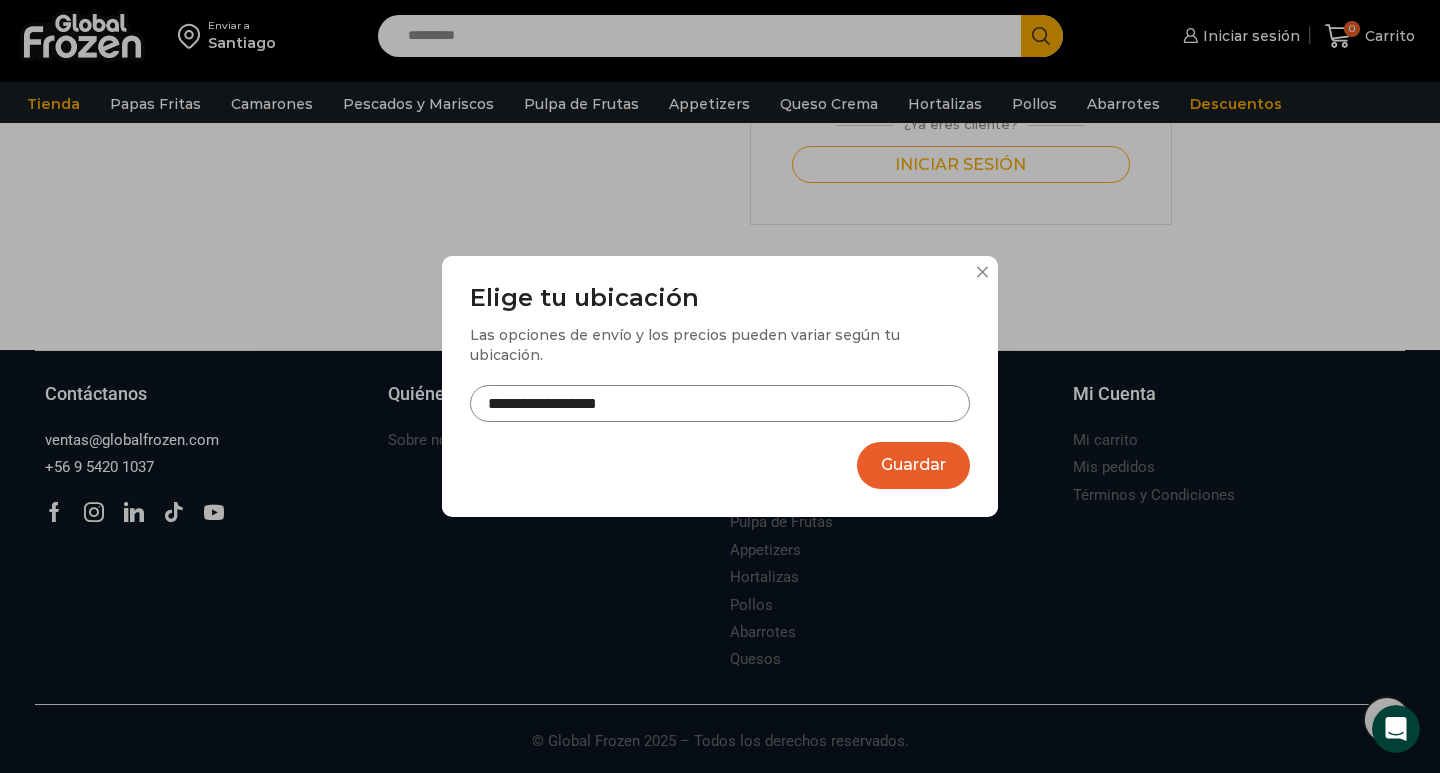 click on "Guardar" at bounding box center [913, 465] 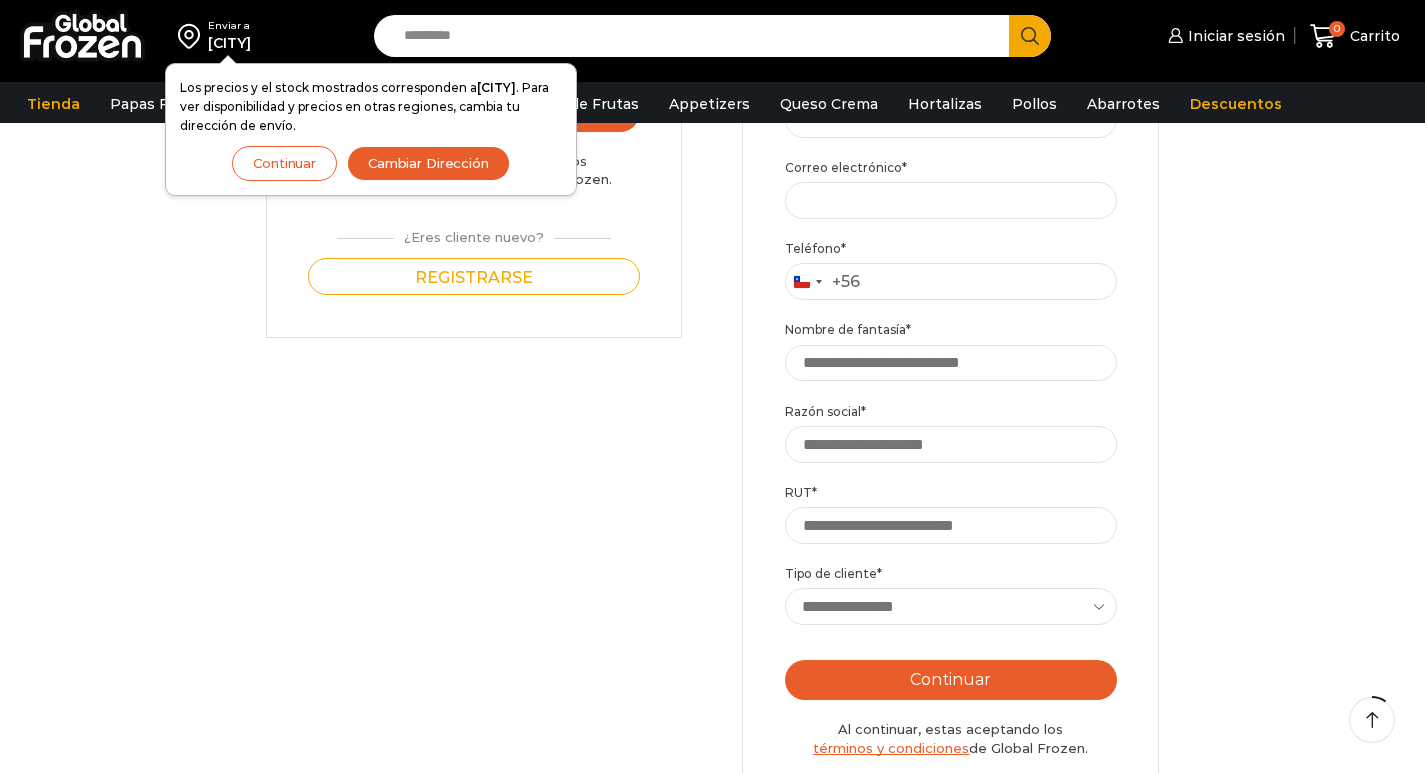 scroll, scrollTop: 114, scrollLeft: 0, axis: vertical 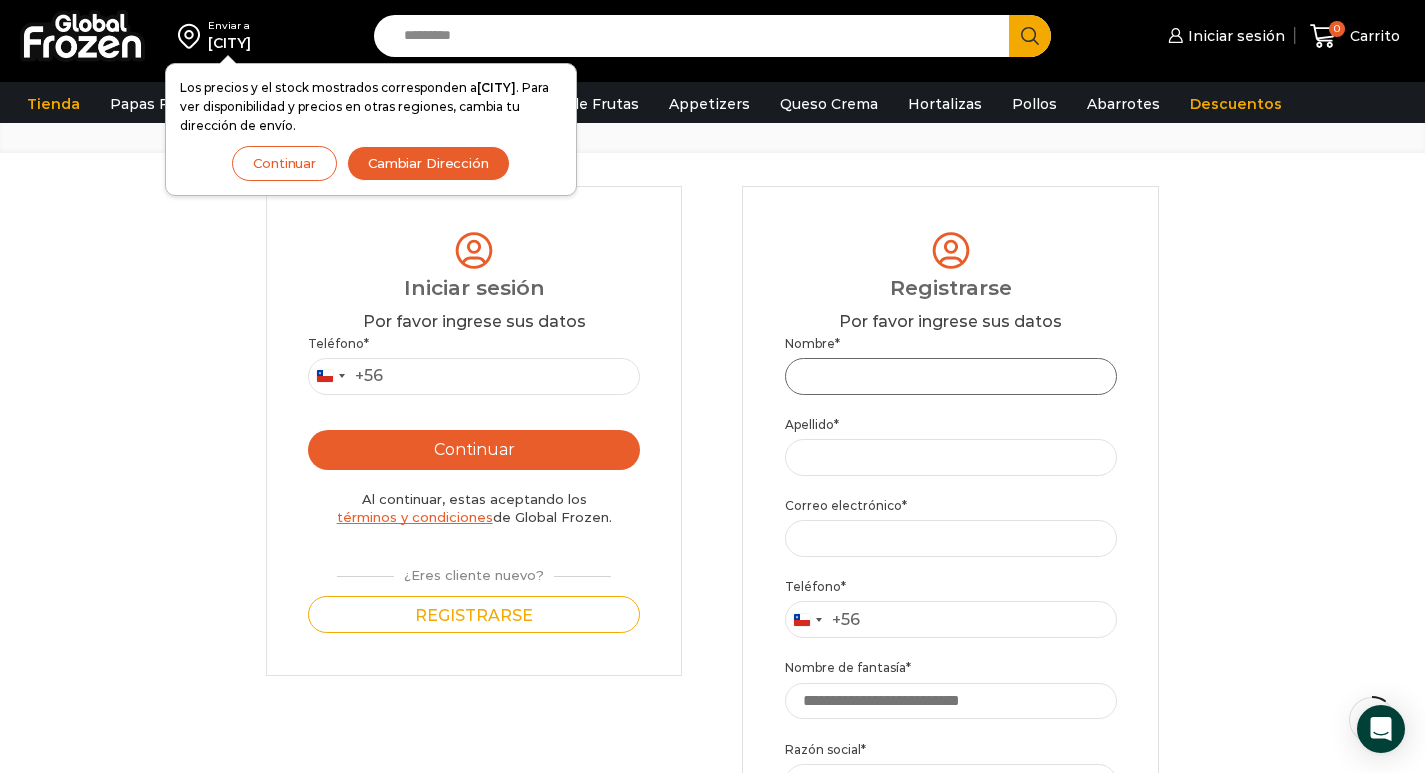 click on "Nombre  *" at bounding box center [951, 376] 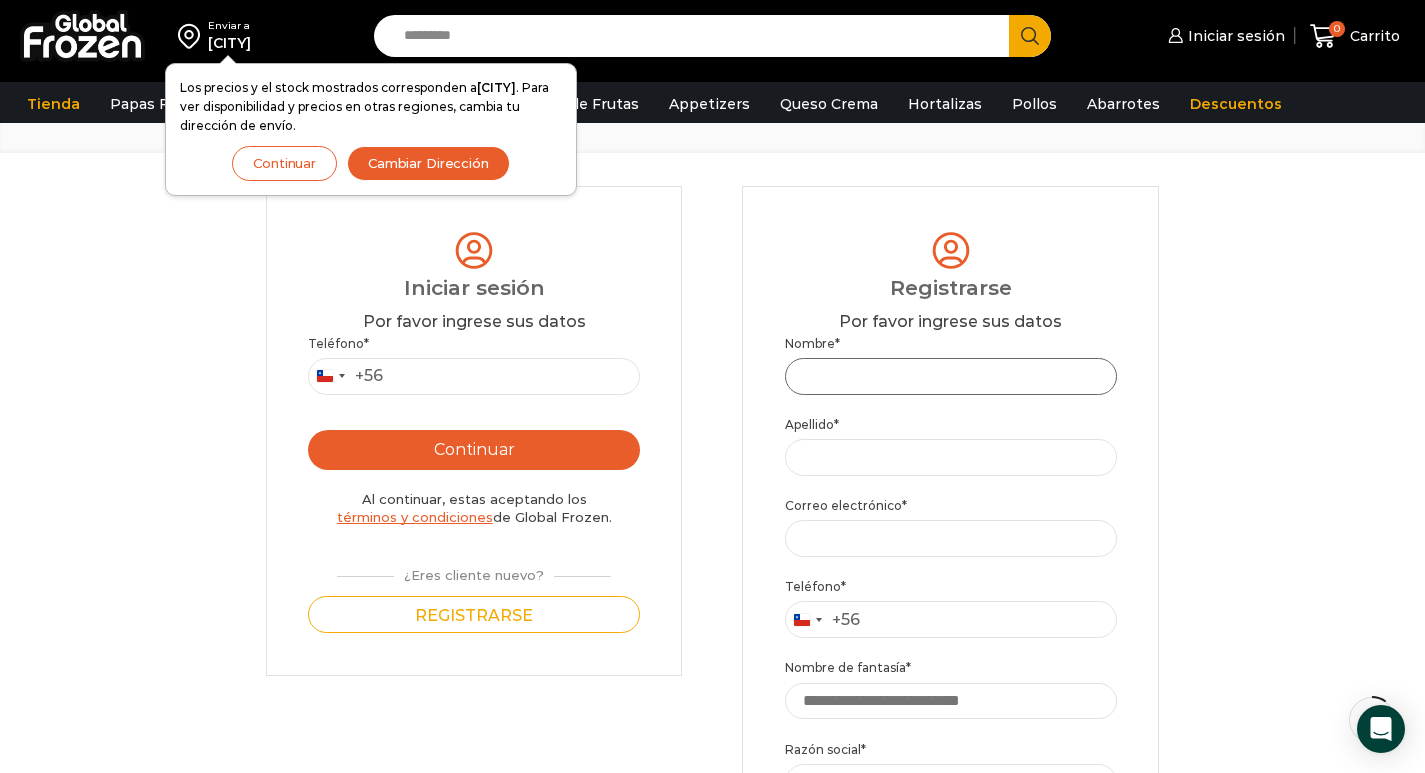 type on "*****" 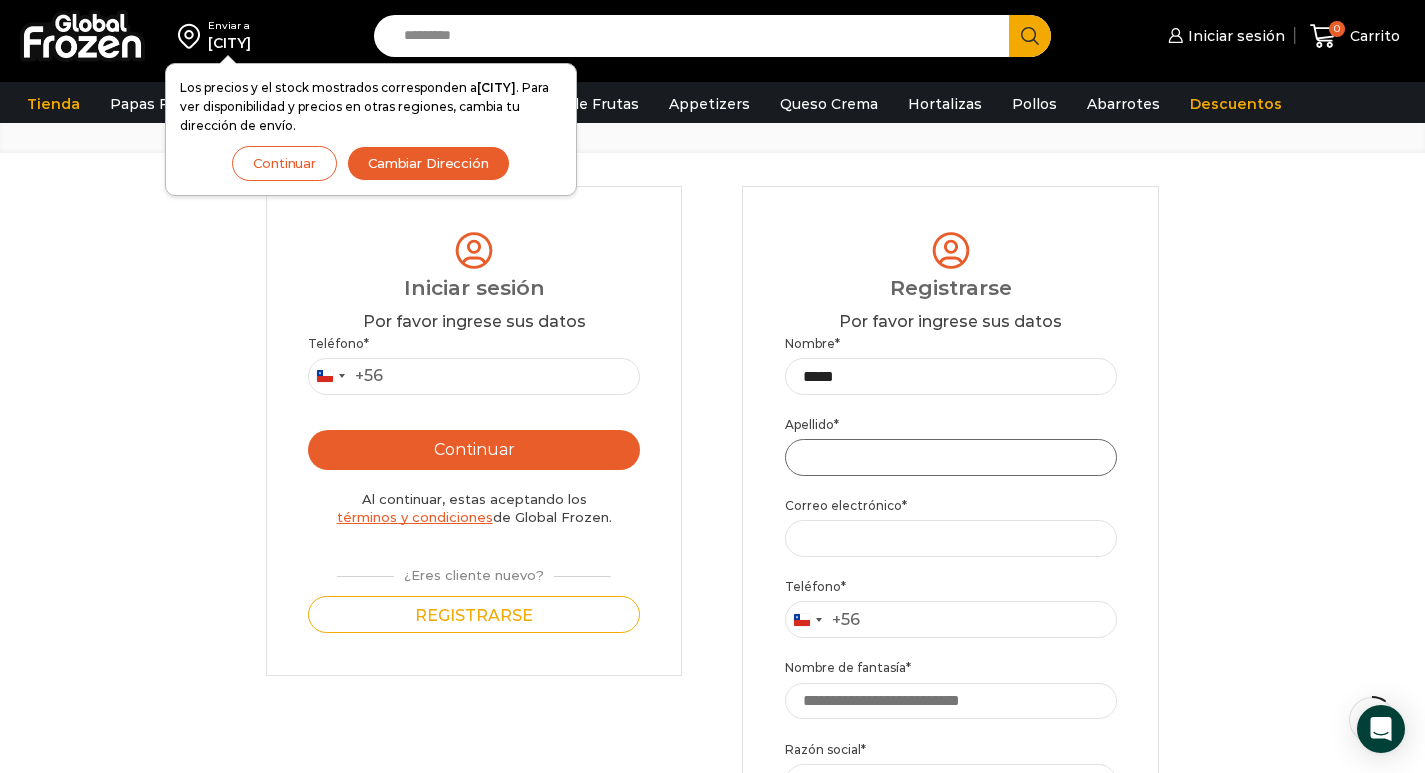 type on "****" 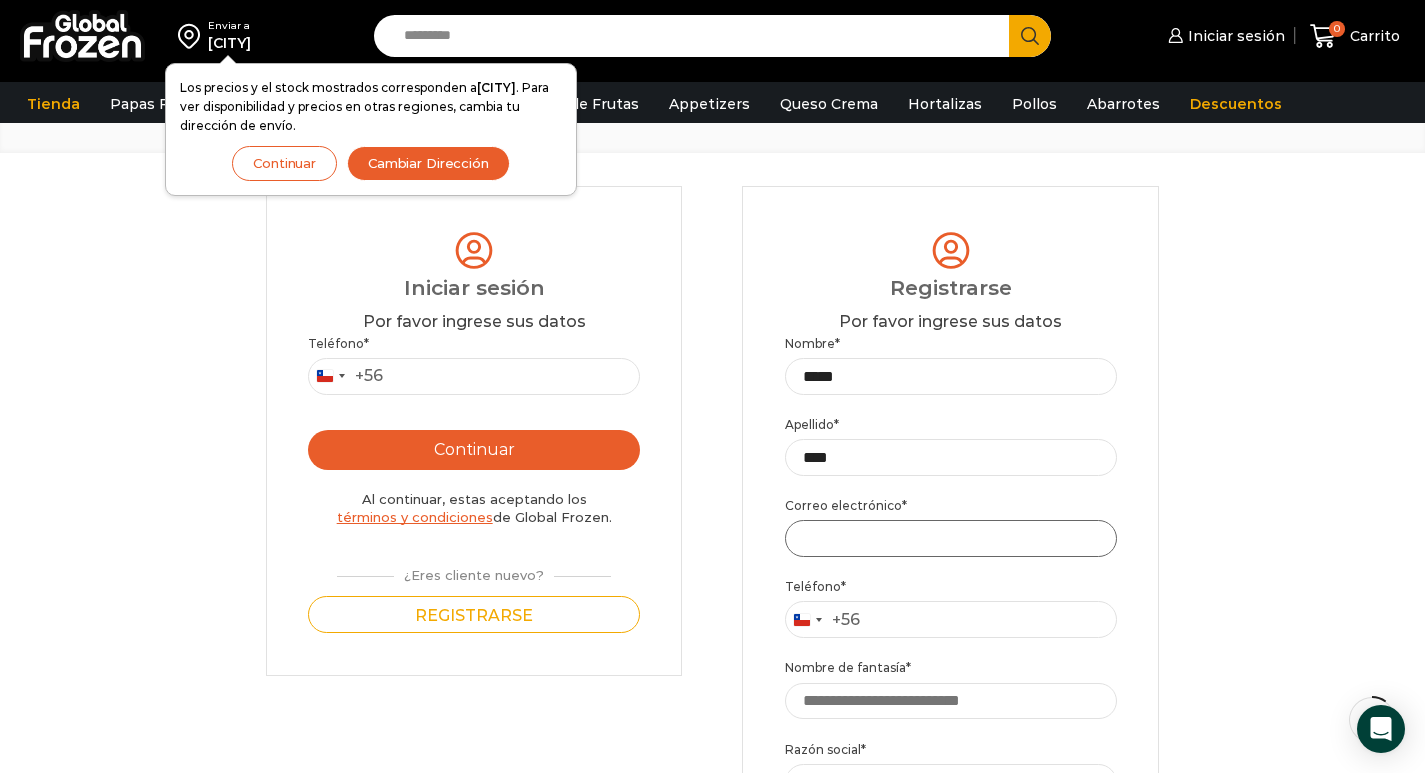 type on "**********" 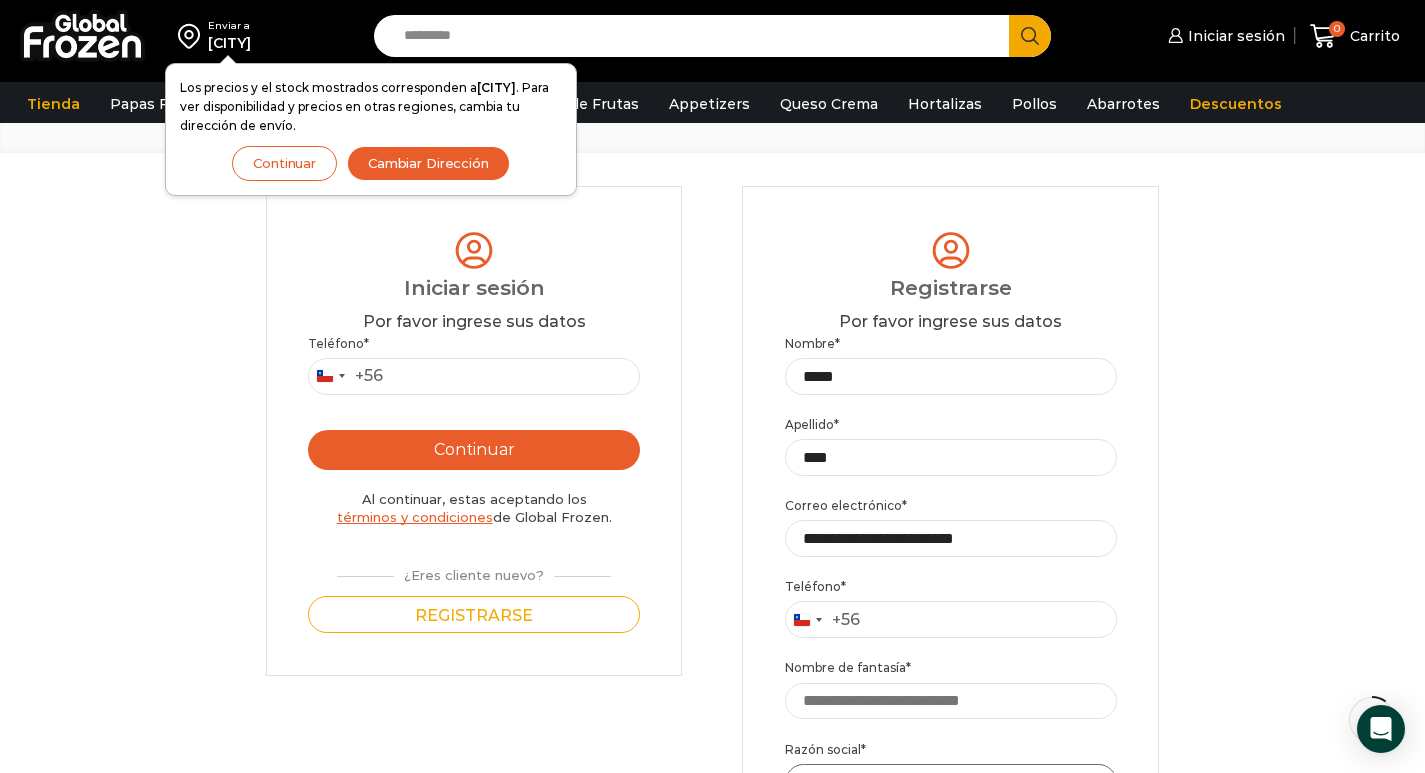 type on "**********" 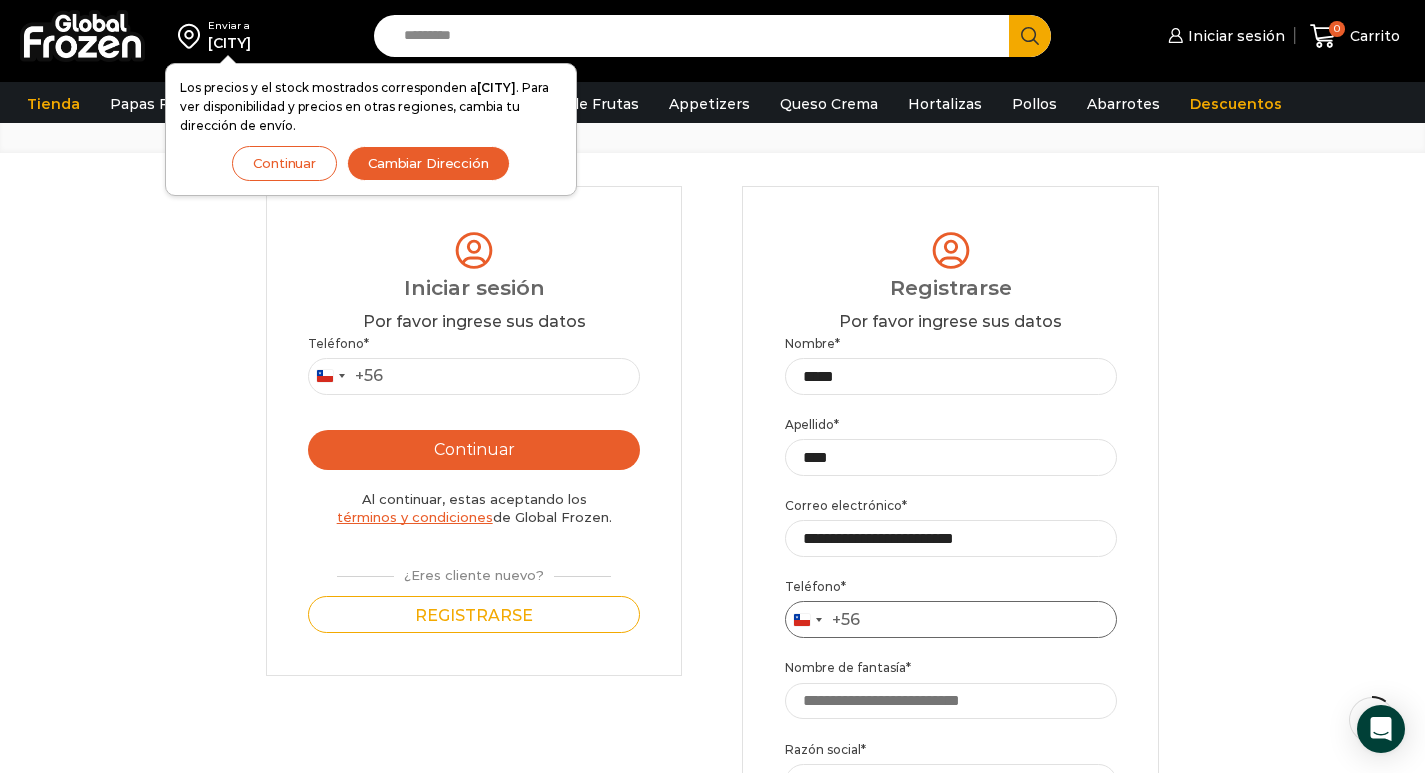 click on "Teléfono  *" at bounding box center (951, 619) 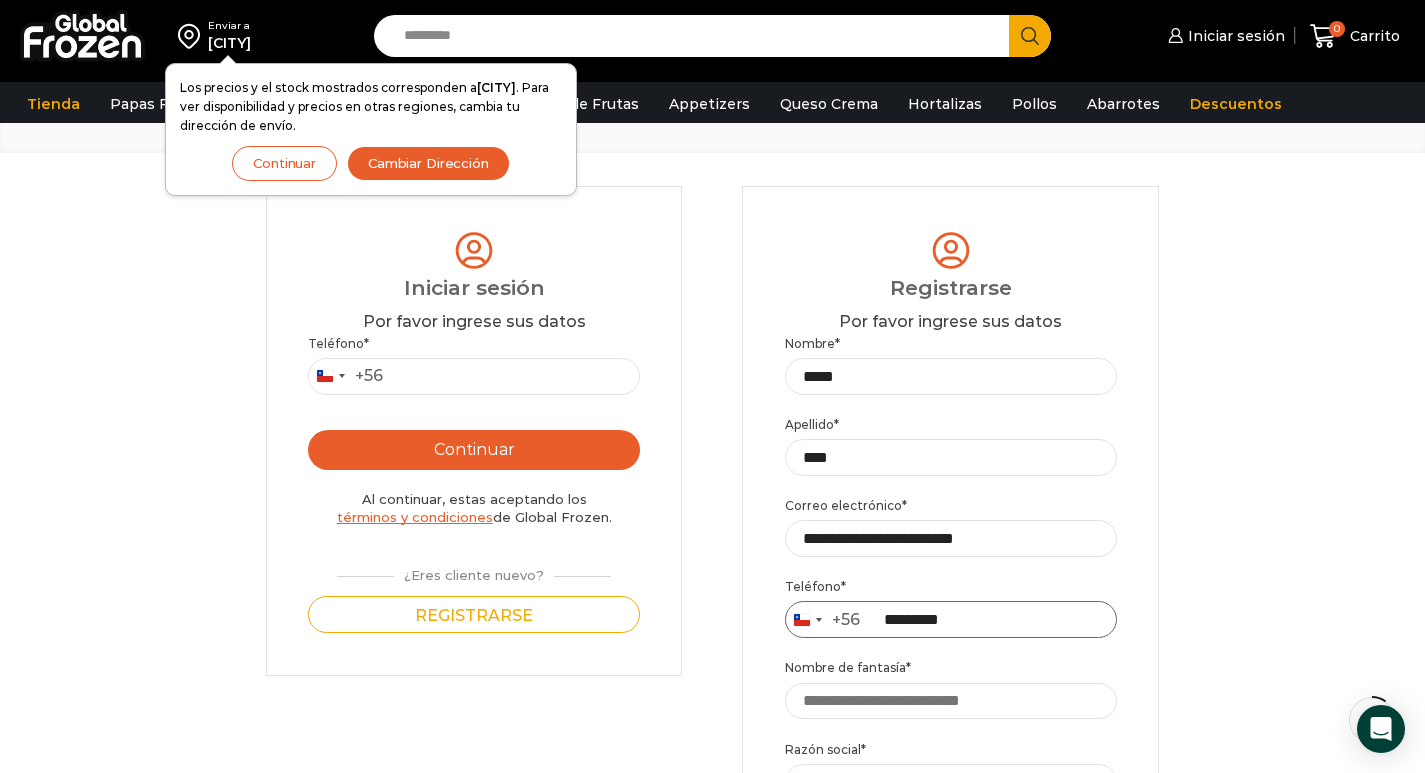 type on "*********" 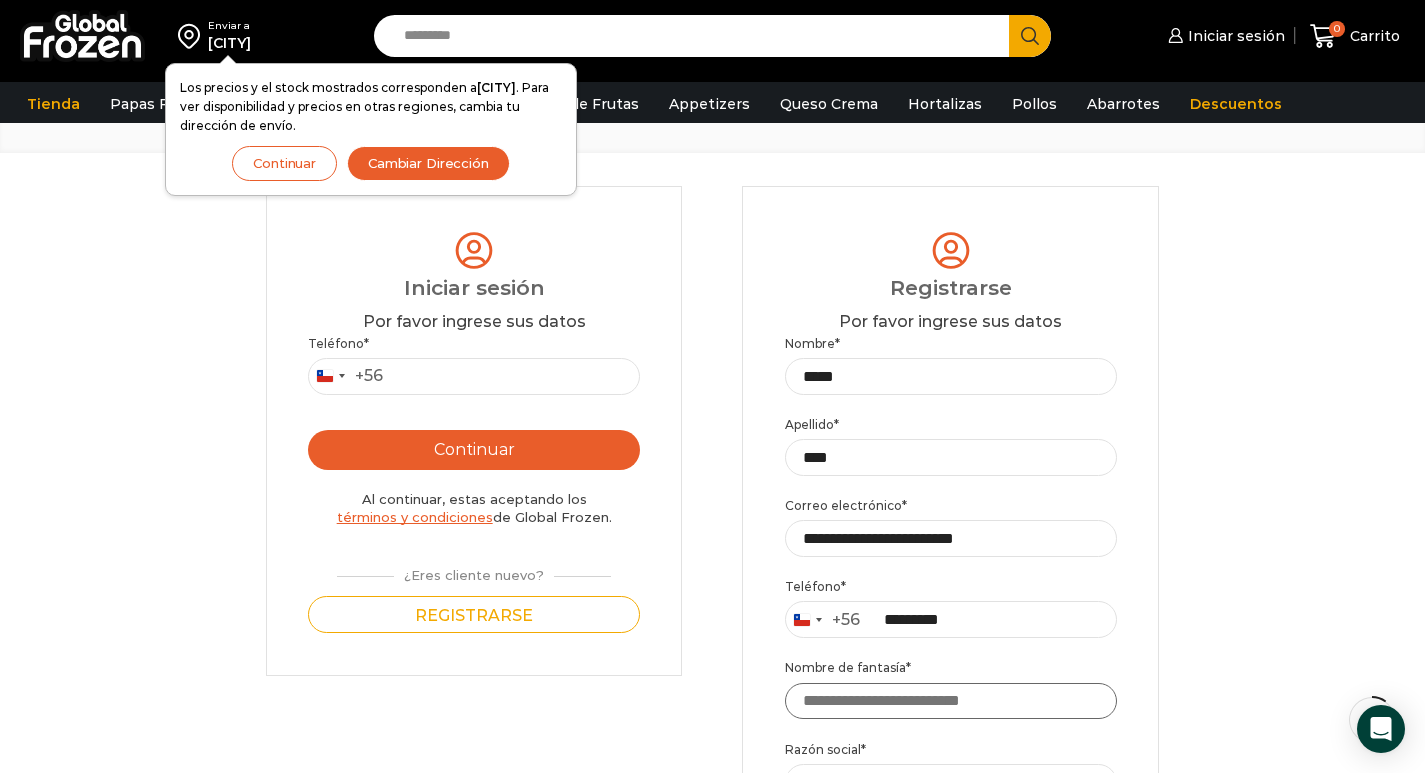 click on "Nombre de fantasía  *" at bounding box center (951, 701) 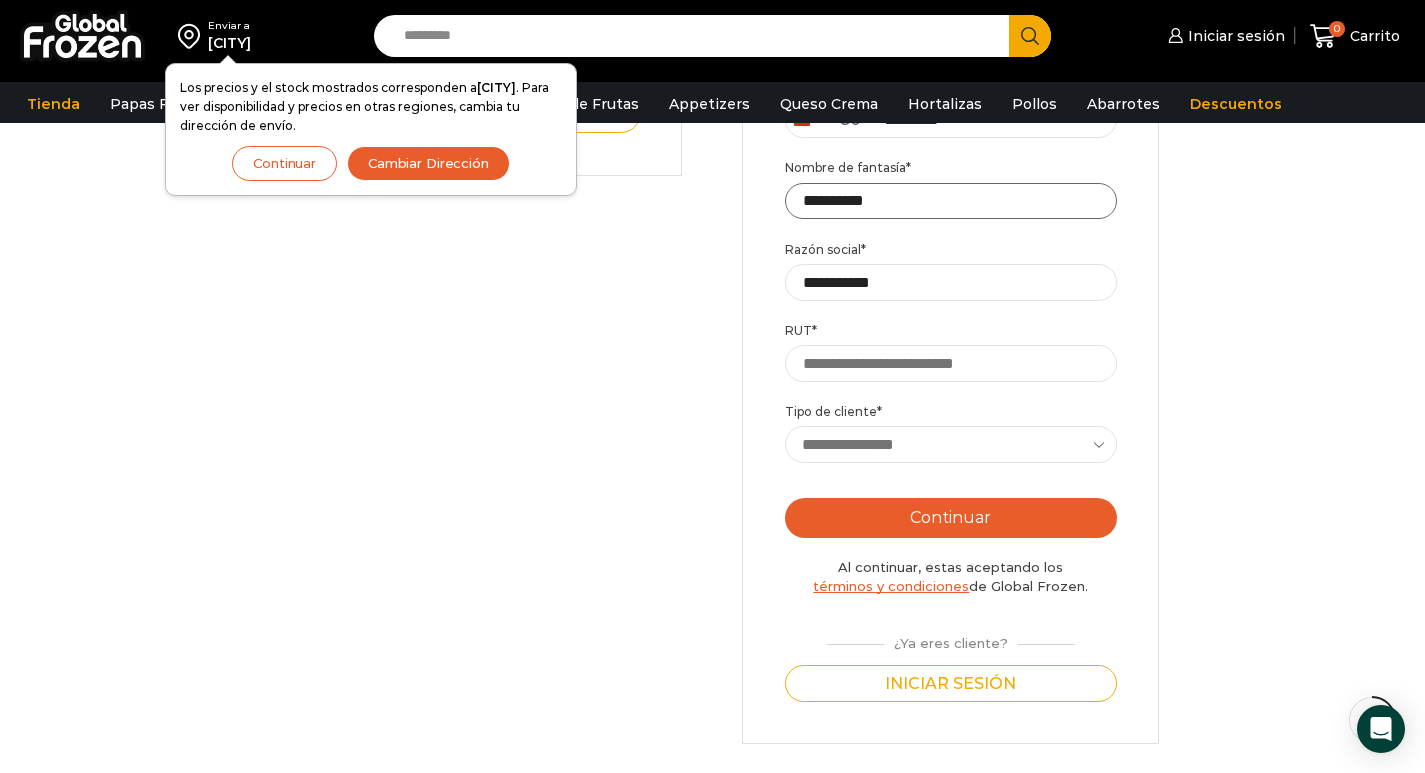 scroll, scrollTop: 114, scrollLeft: 0, axis: vertical 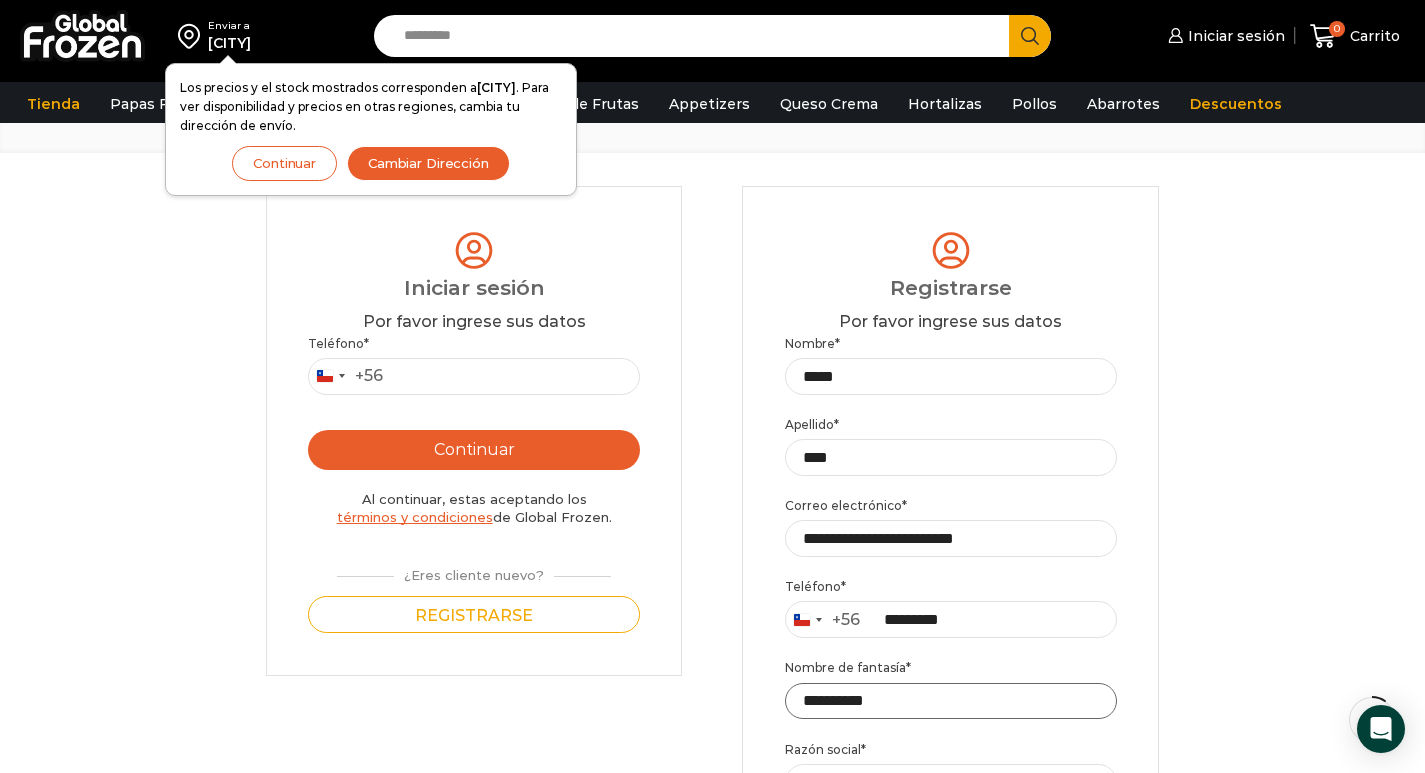 type on "**********" 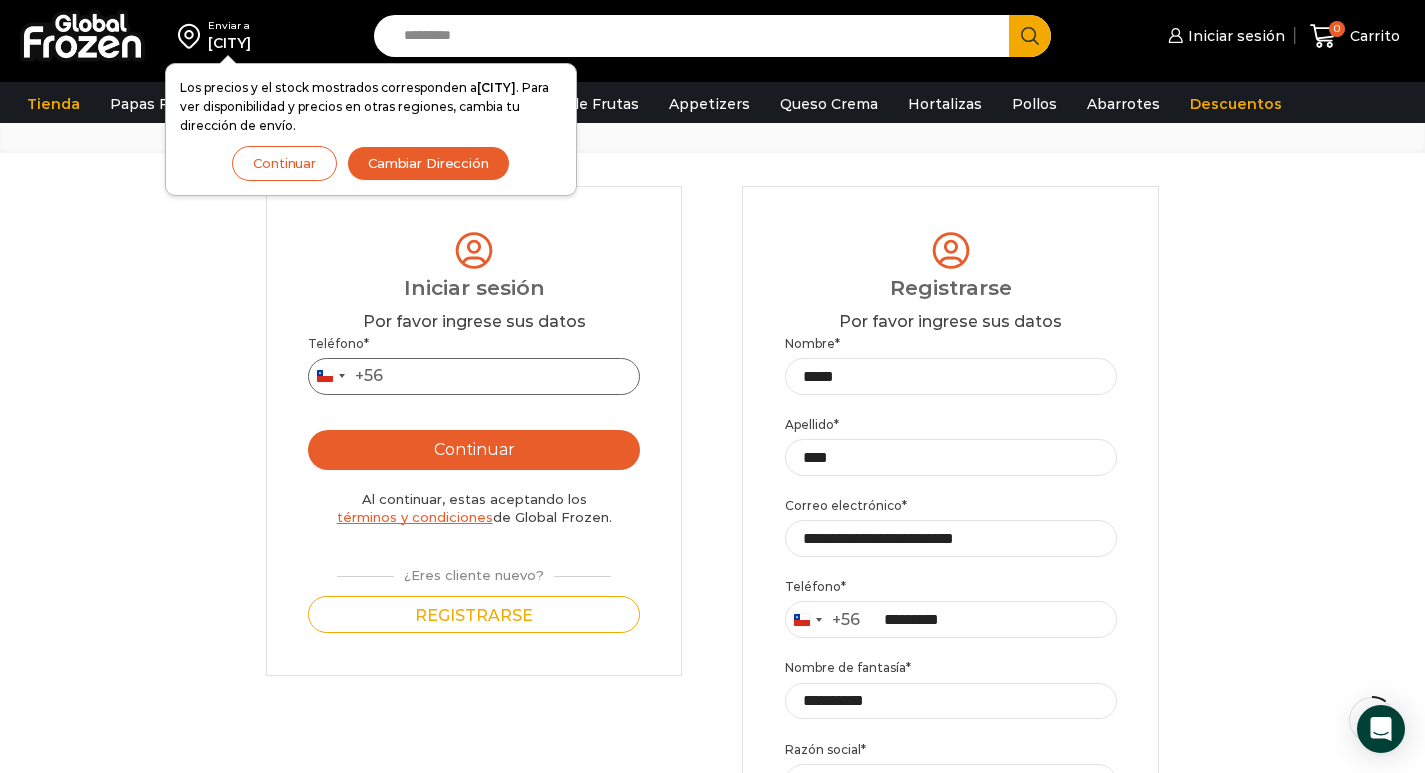 click on "Teléfono
*" at bounding box center [474, 376] 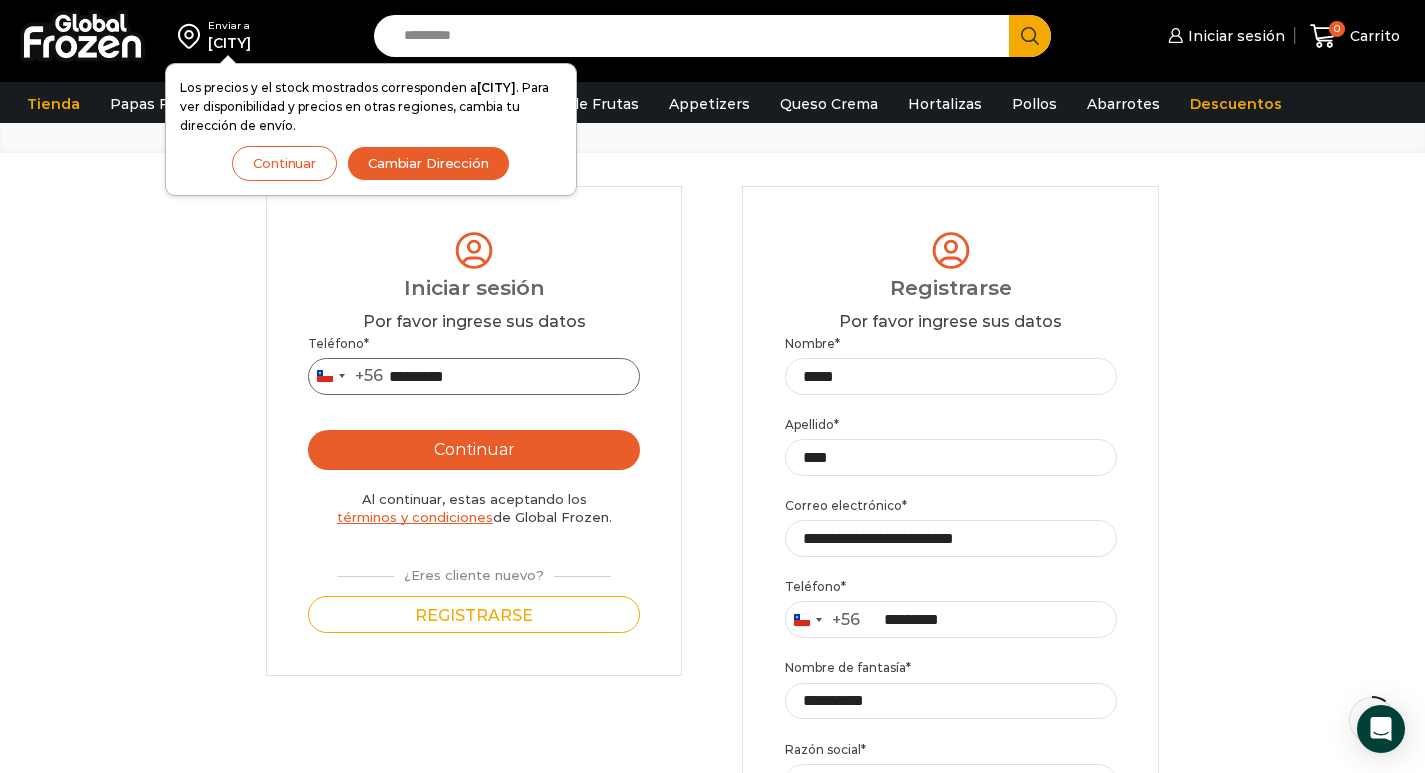 type on "*********" 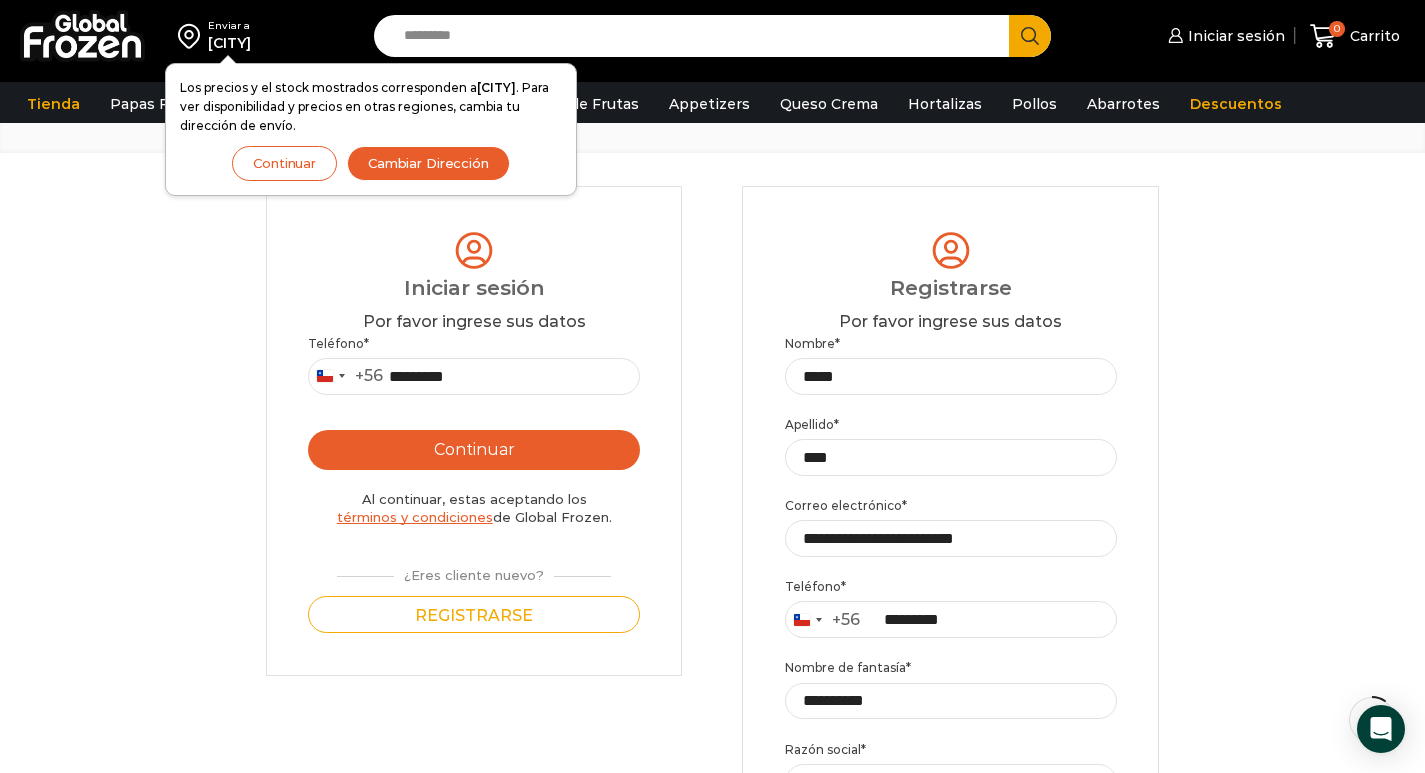 click on "Continuar" at bounding box center (474, 450) 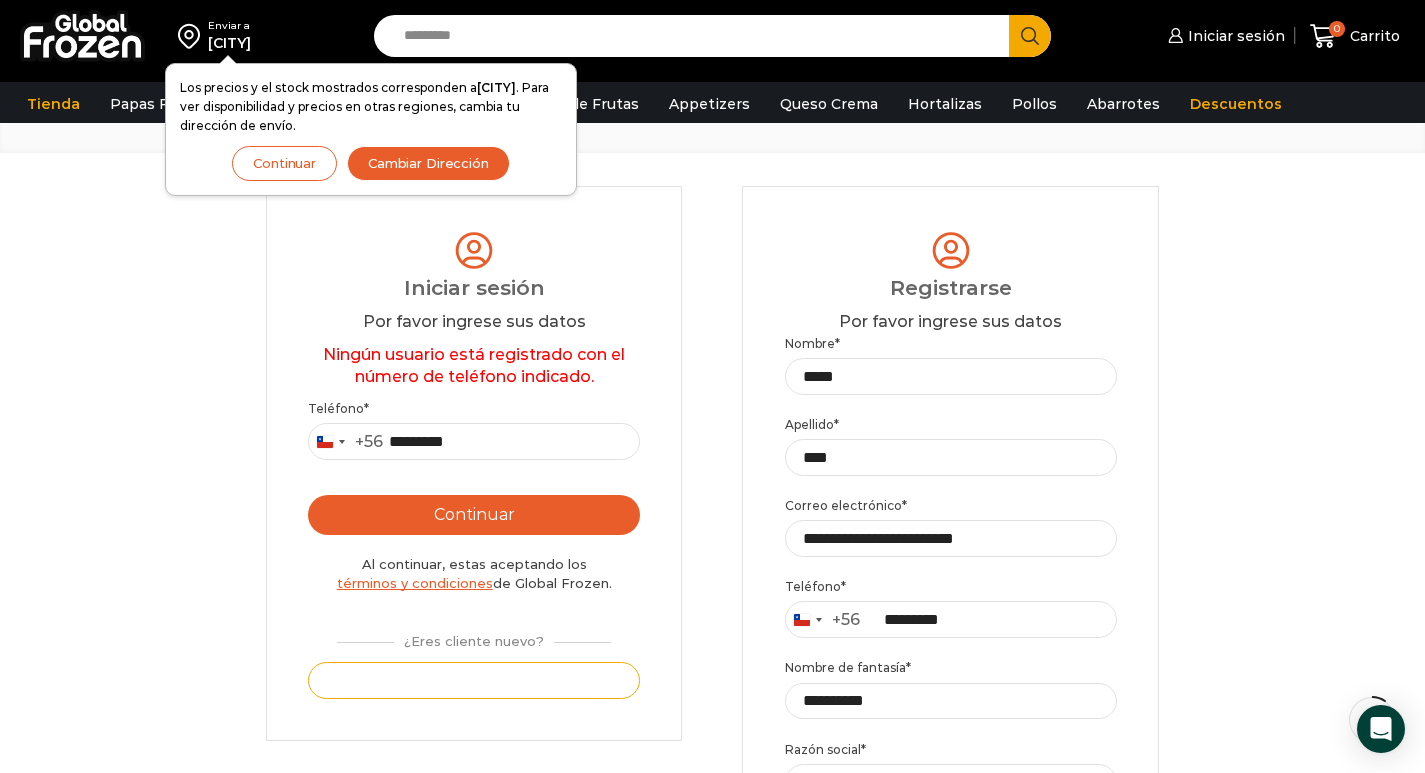 click on "Registrarse" at bounding box center [474, 680] 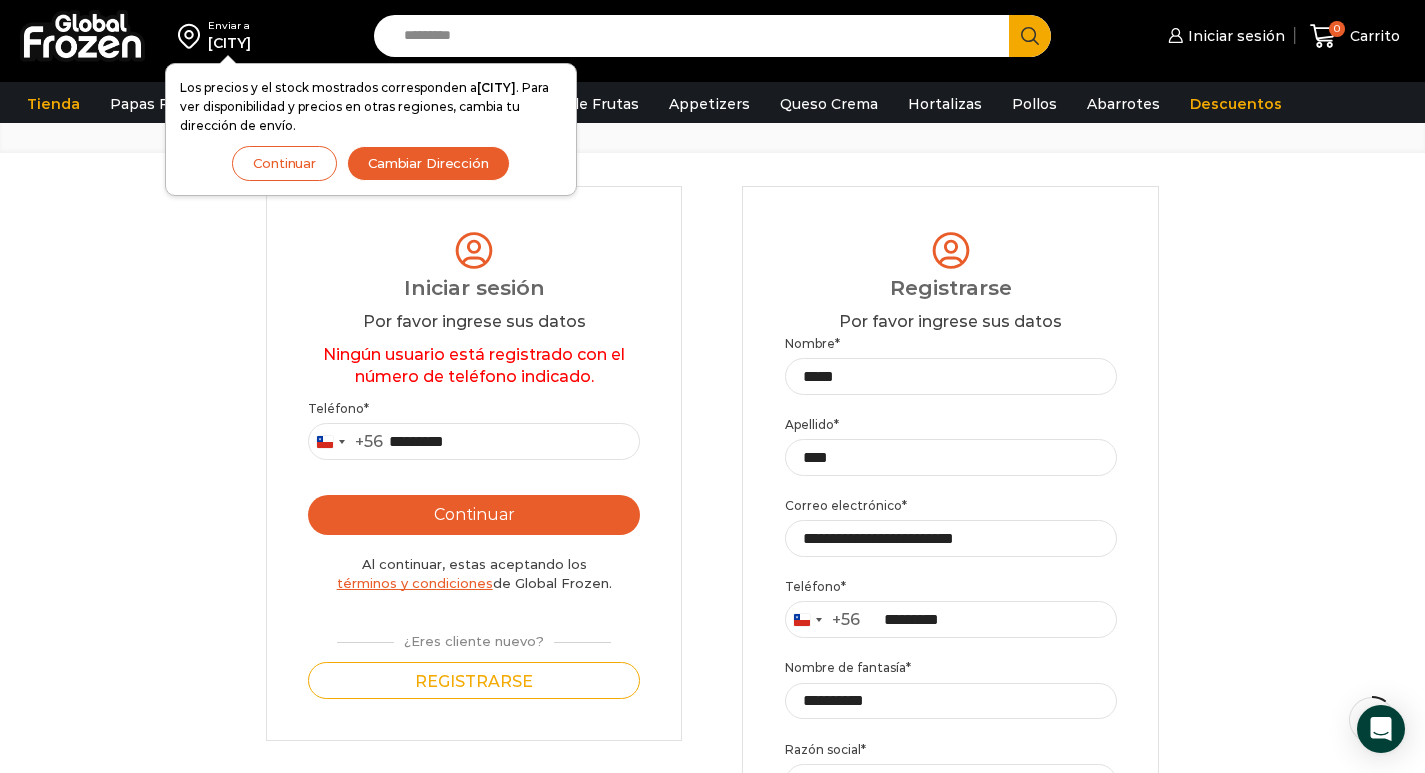 click on "Continuar" at bounding box center [284, 163] 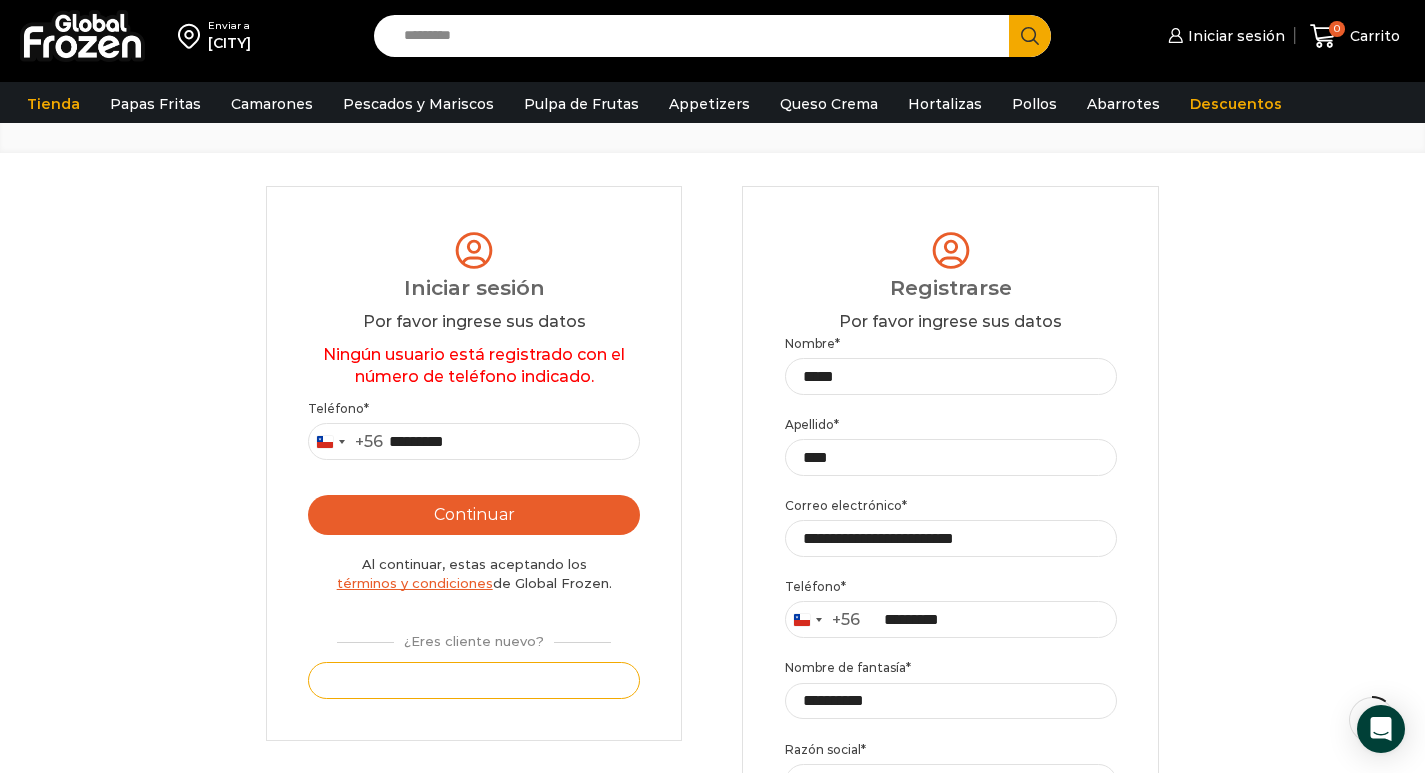 click on "Registrarse" at bounding box center [474, 680] 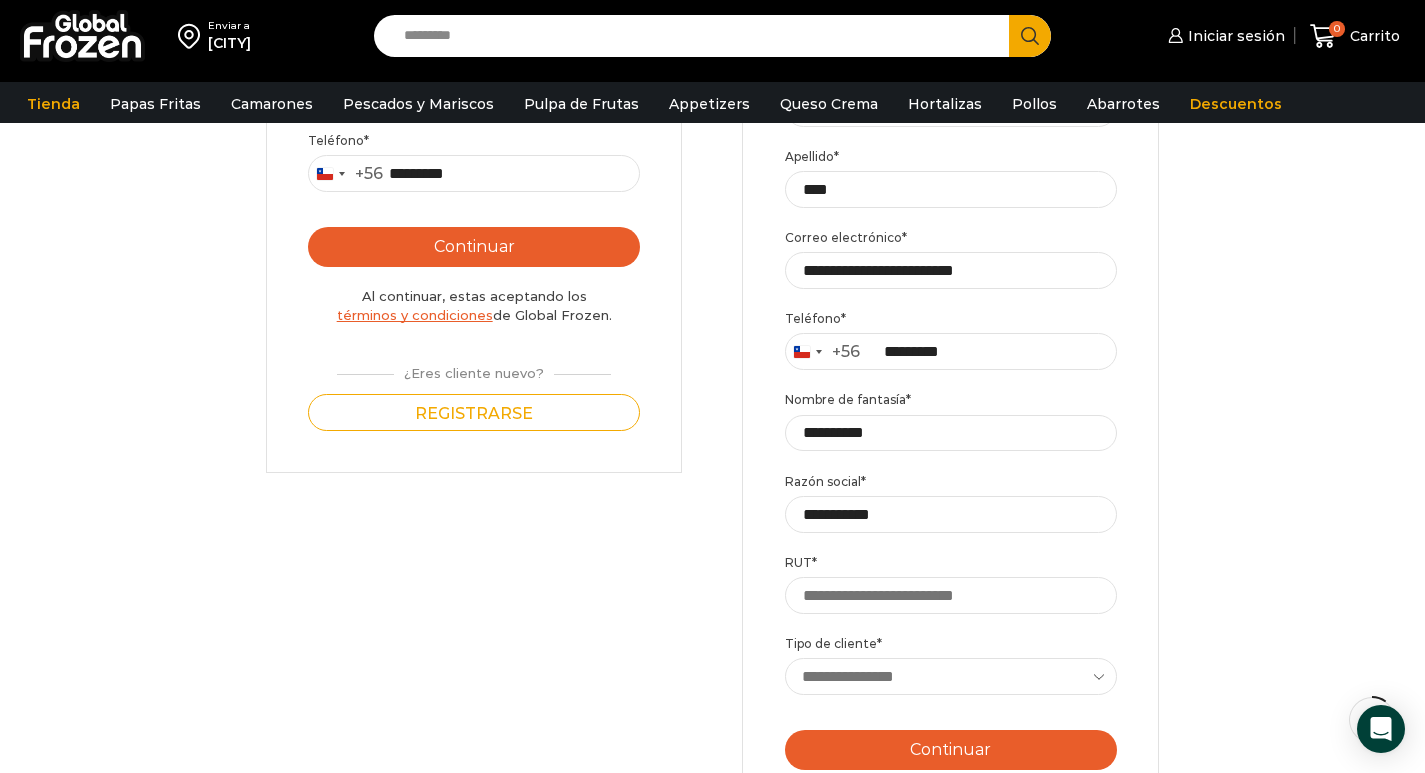 scroll, scrollTop: 614, scrollLeft: 0, axis: vertical 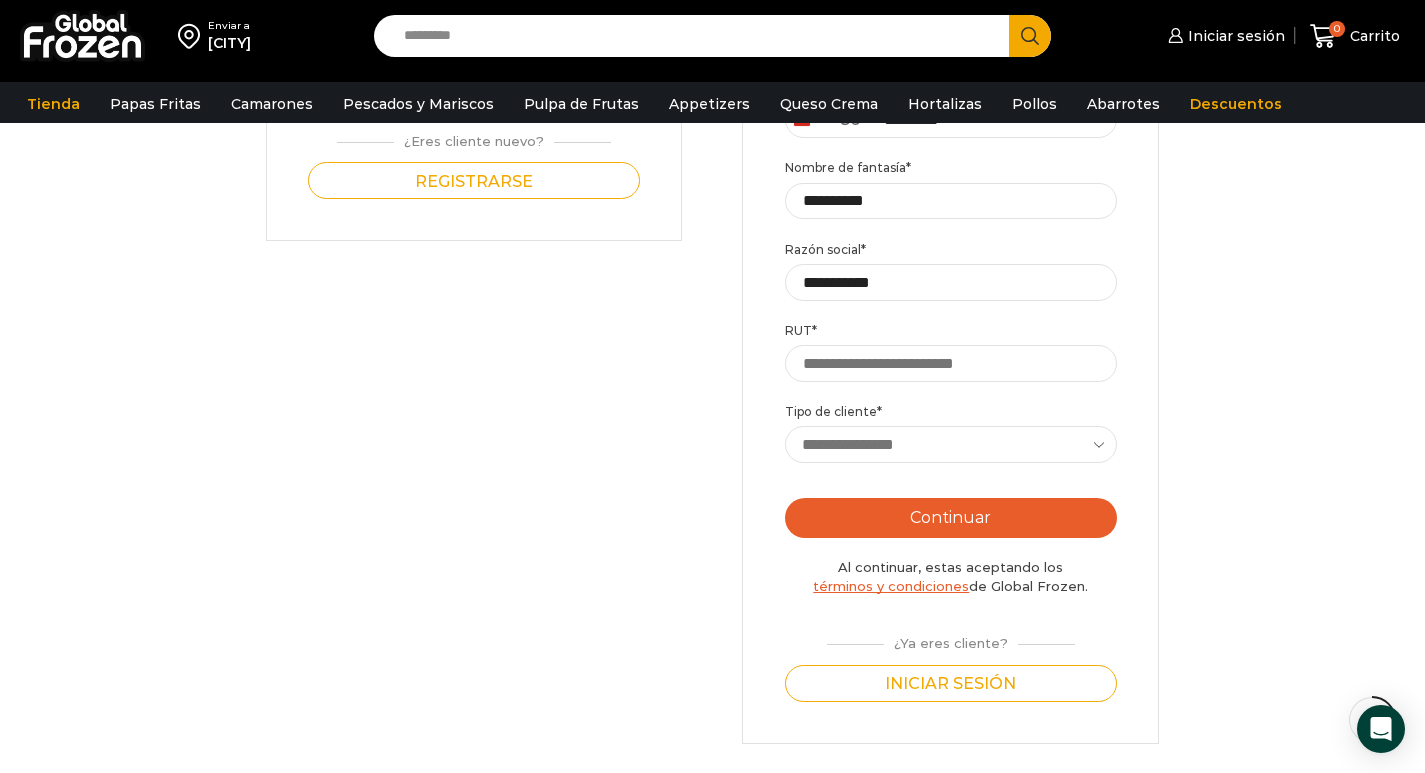 click on "Continuar" at bounding box center (951, 518) 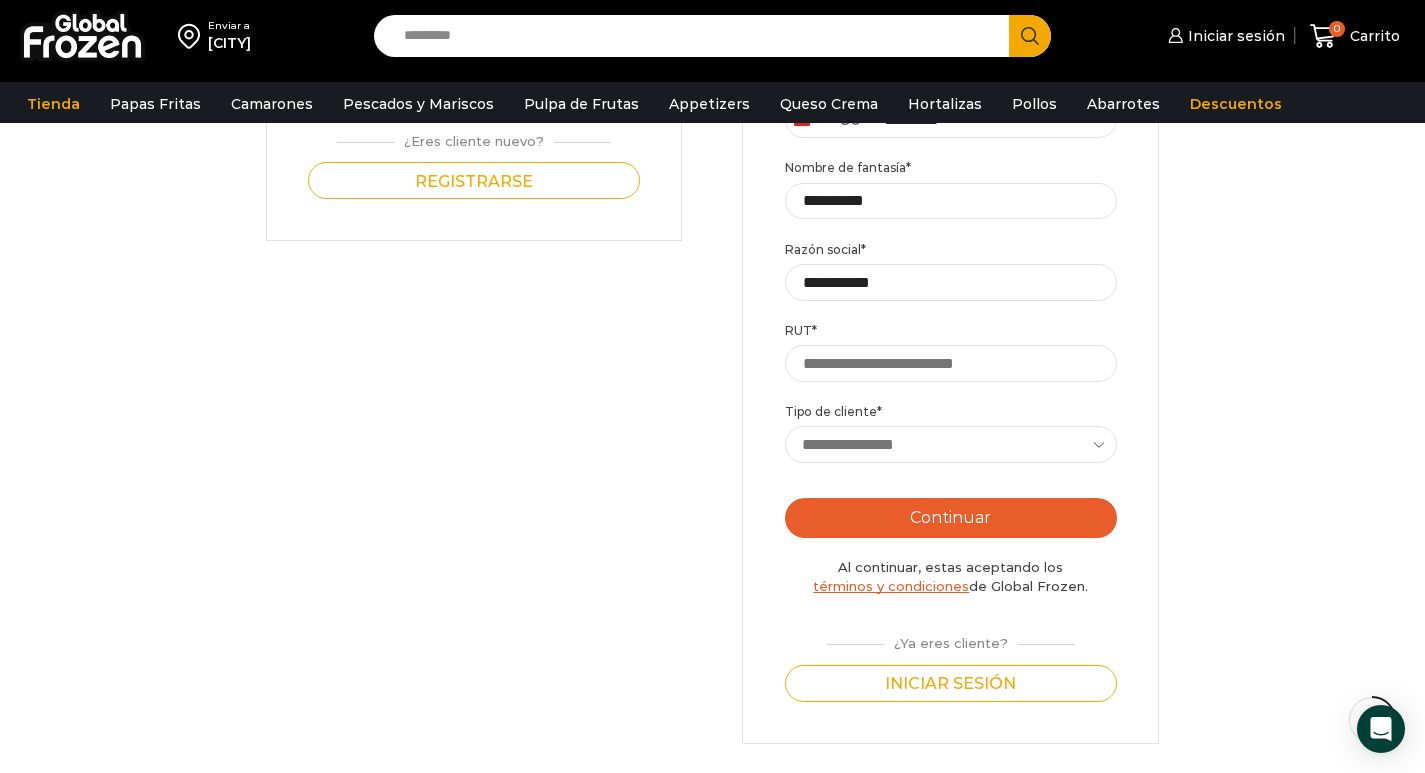 click on "**********" at bounding box center [951, 444] 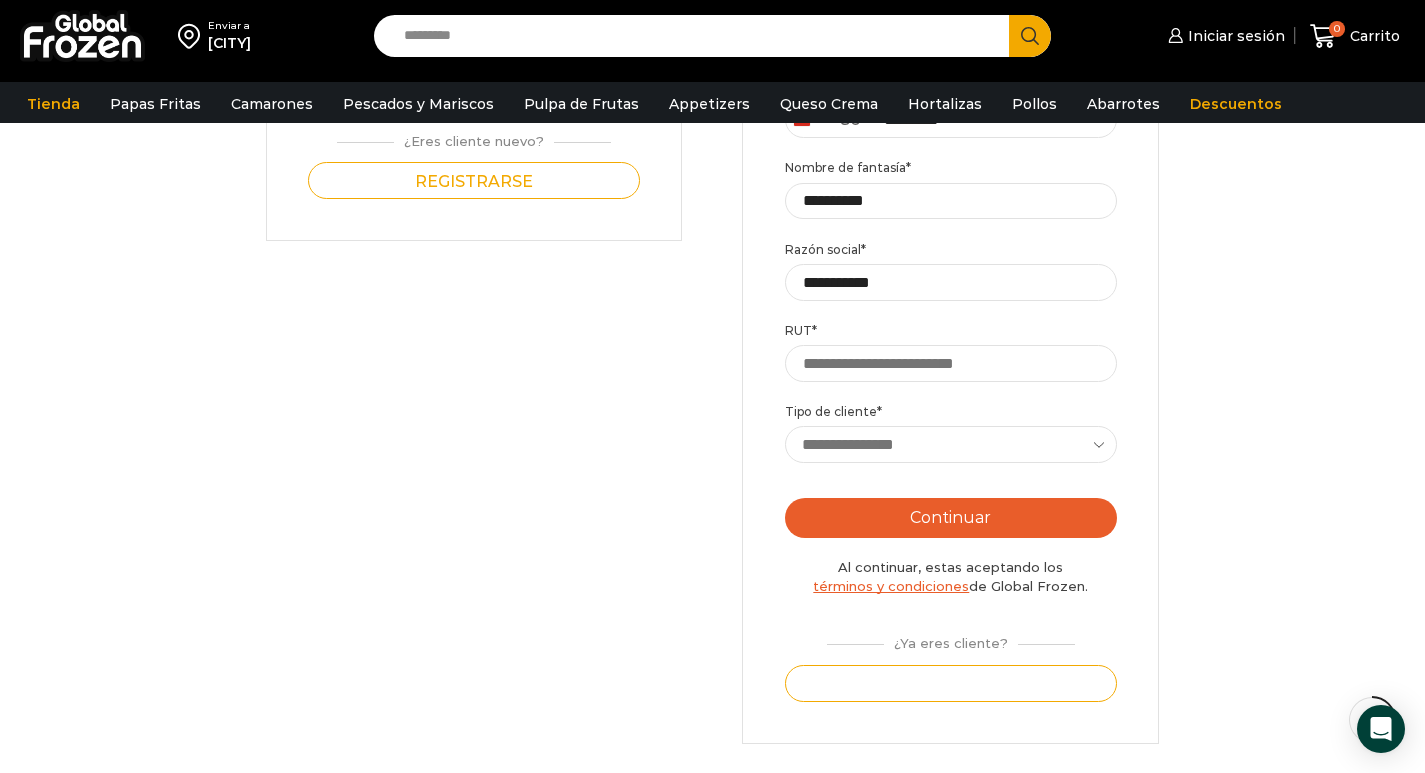 click on "Iniciar sesión" at bounding box center (951, 683) 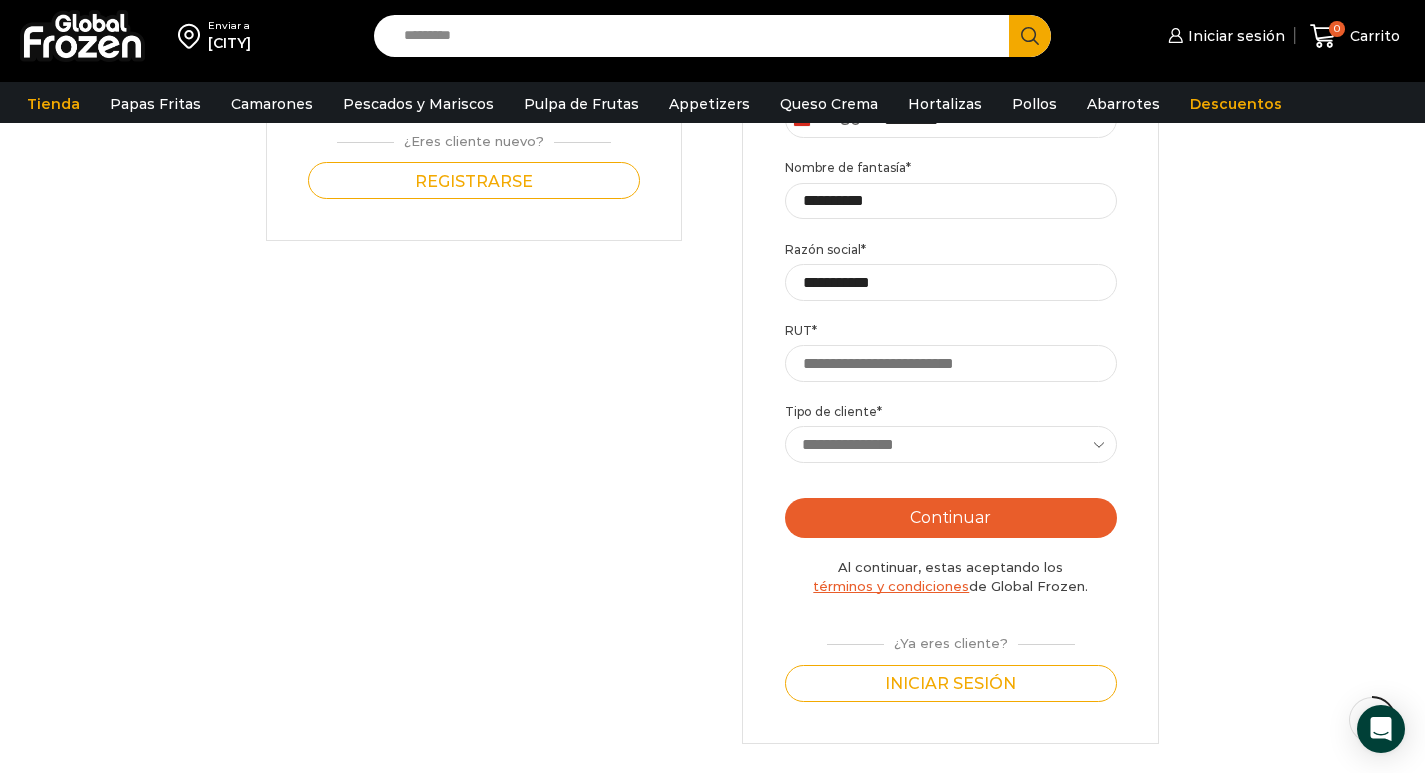 click on "Continuar" at bounding box center [951, 518] 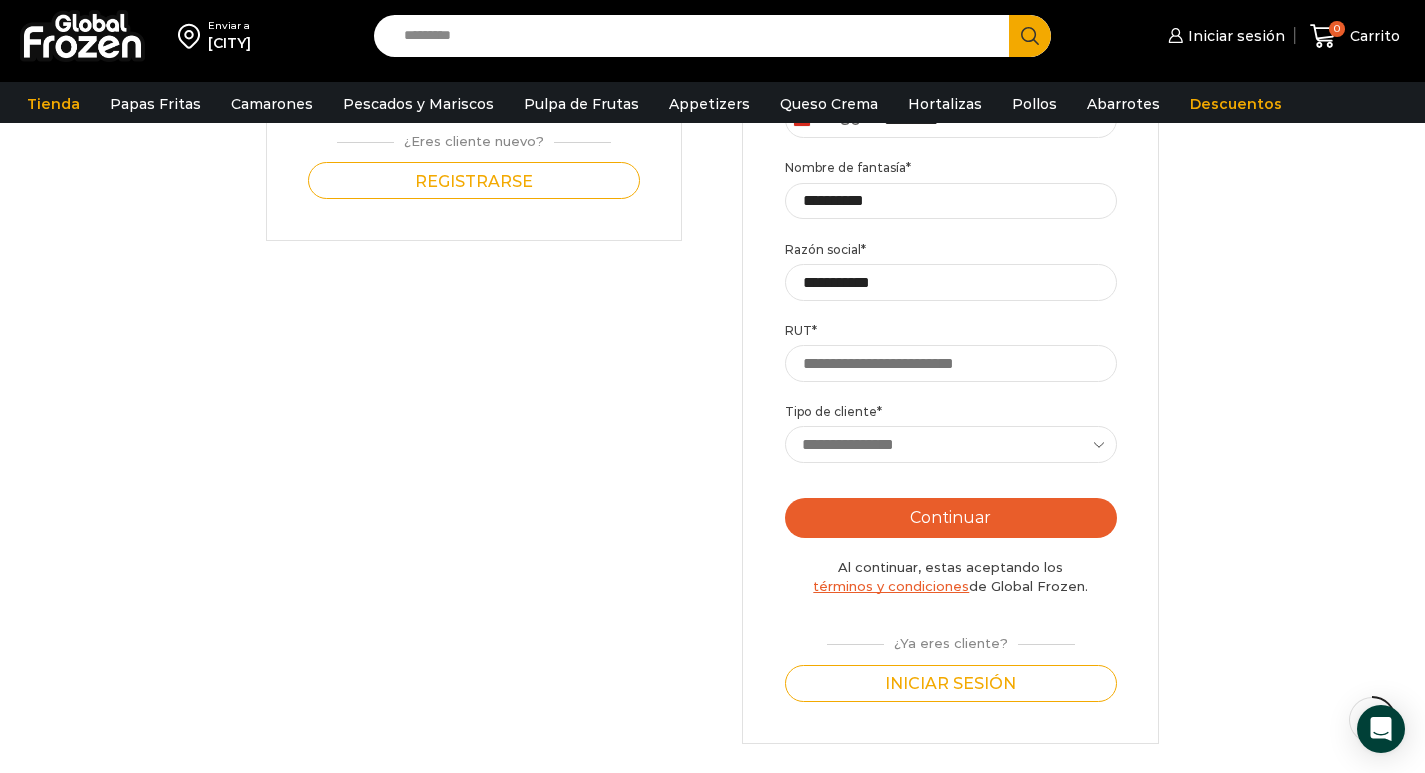 click on "Tipo de cliente  * Required" at bounding box center (951, 411) 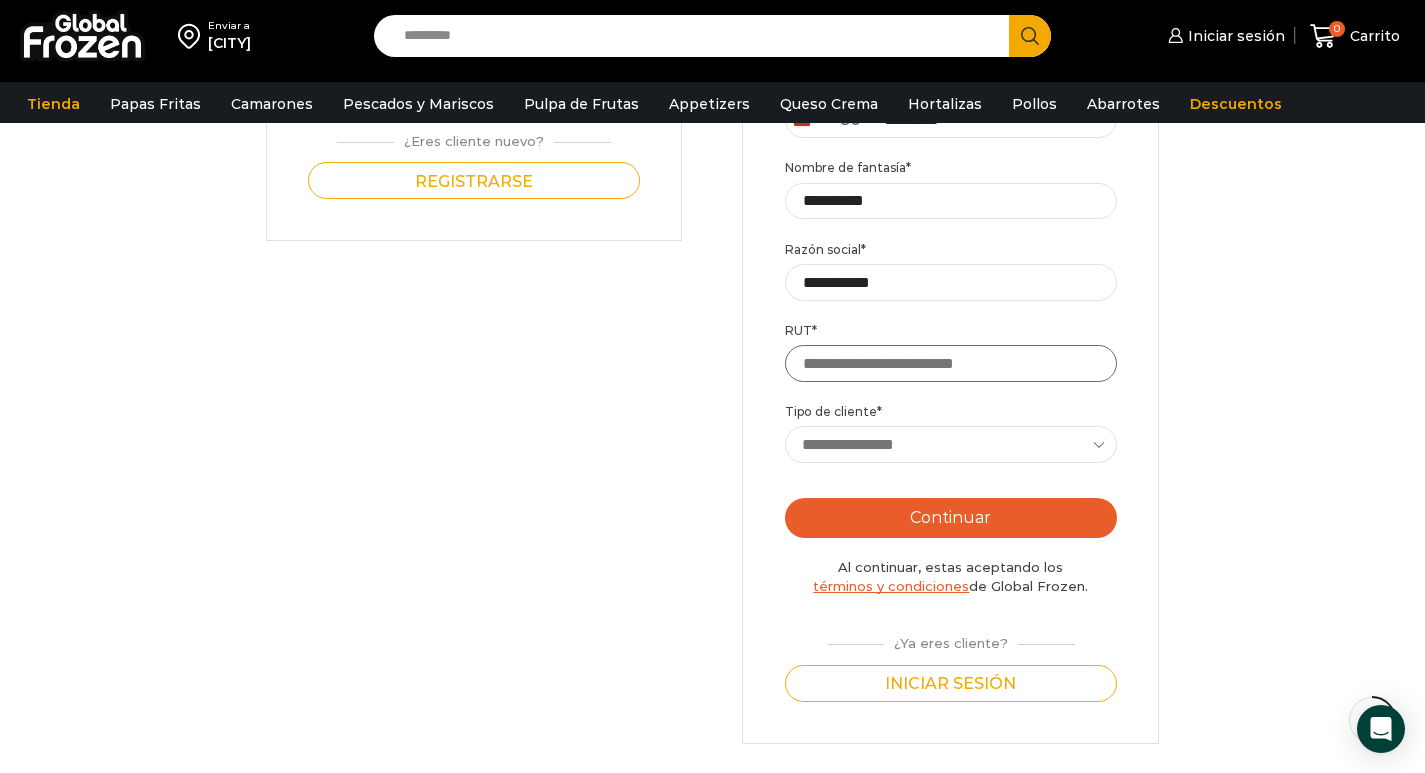 click on "RUT  *" at bounding box center (951, 363) 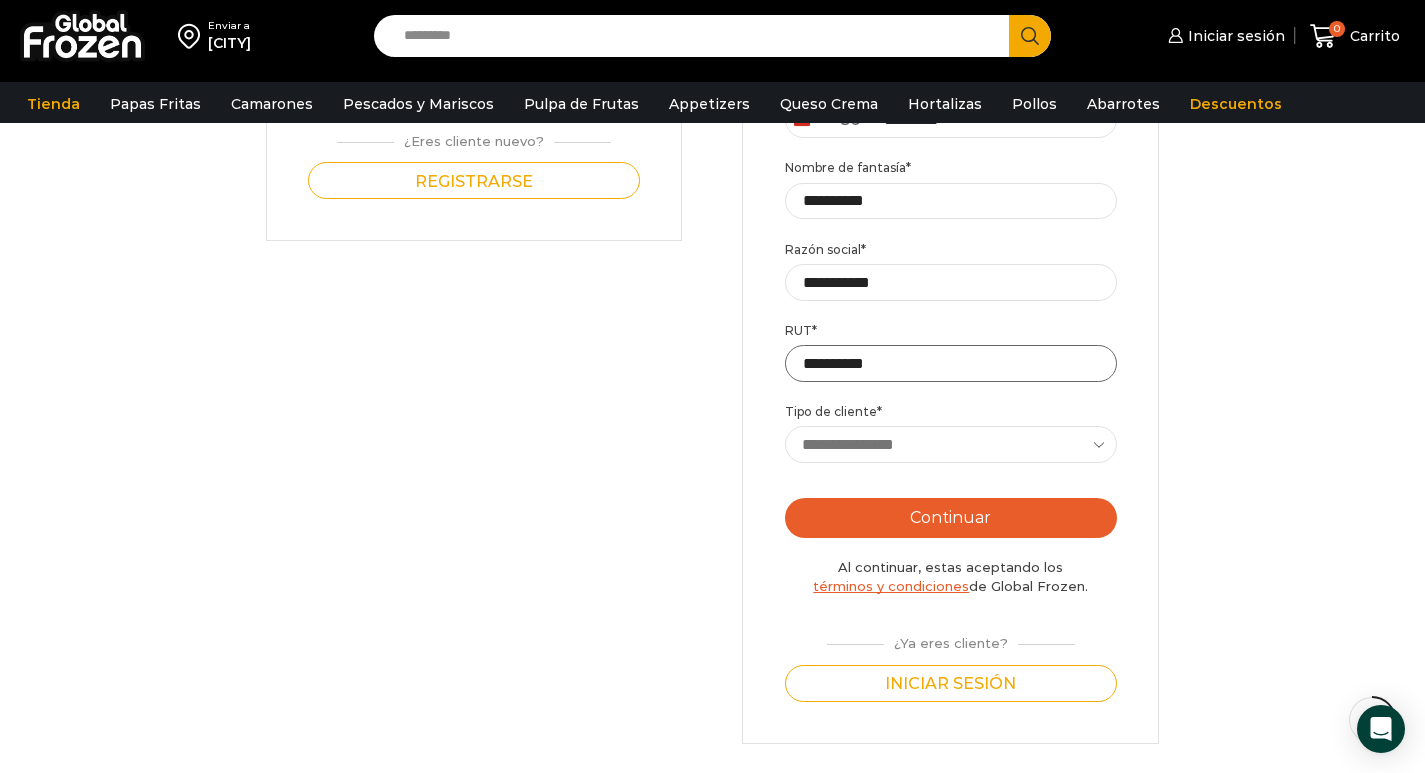 type on "**********" 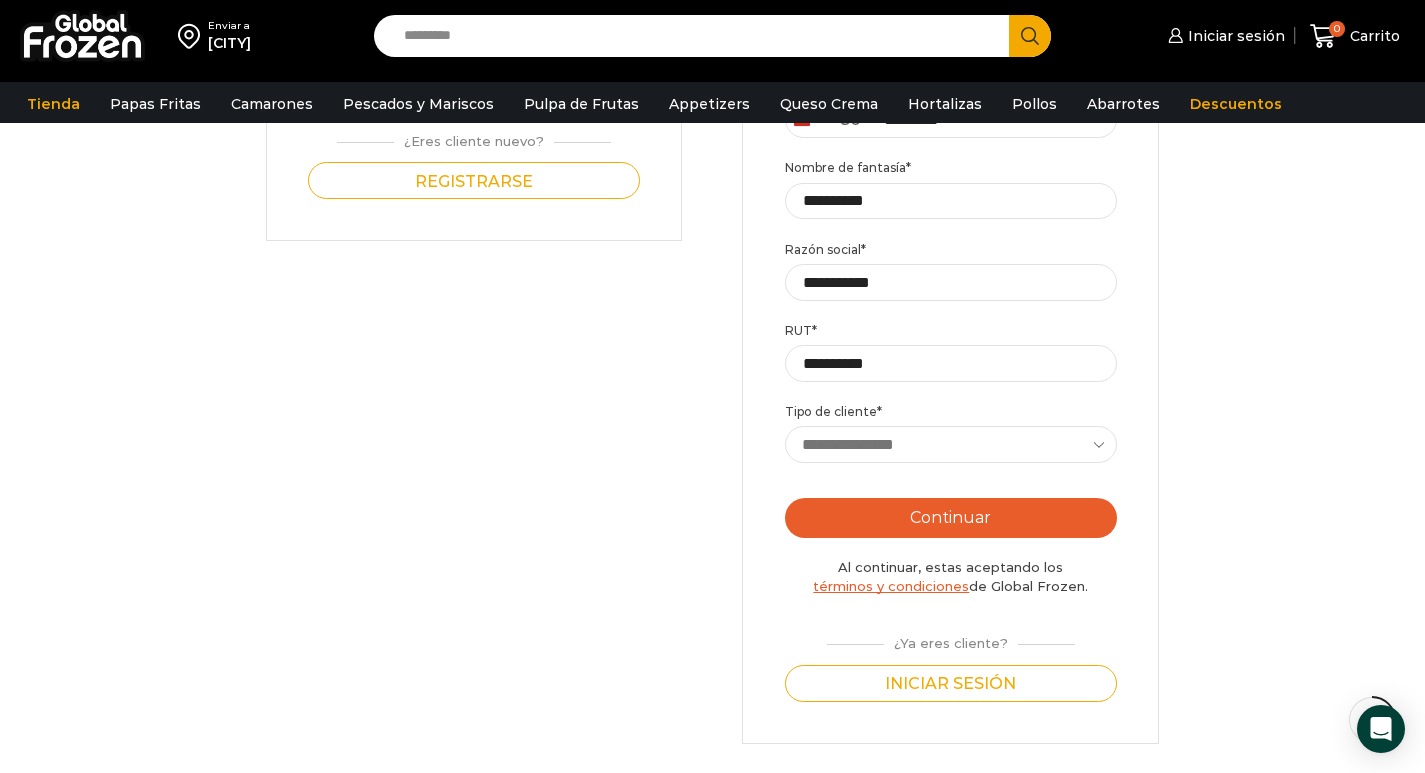 click on "Continuar" at bounding box center [951, 518] 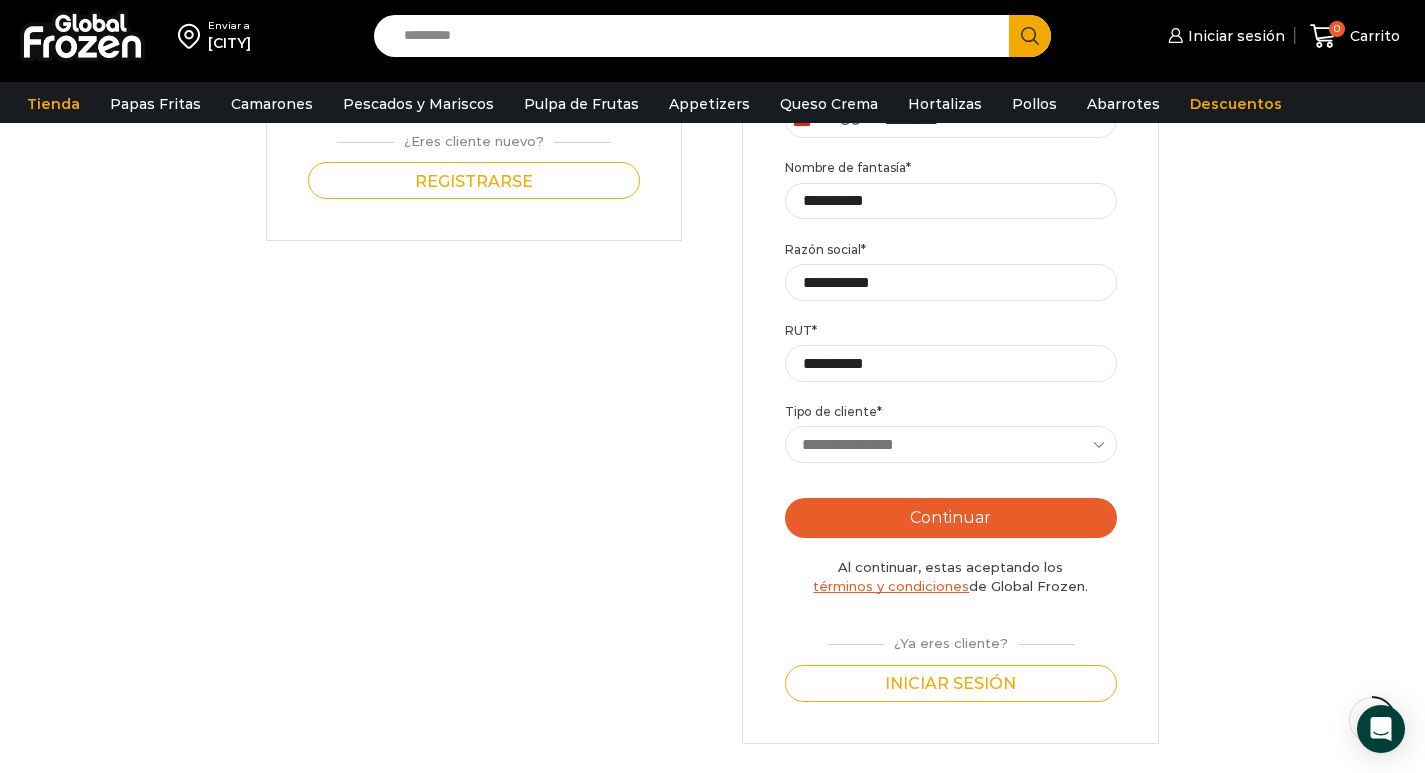 click on "**********" at bounding box center [951, 444] 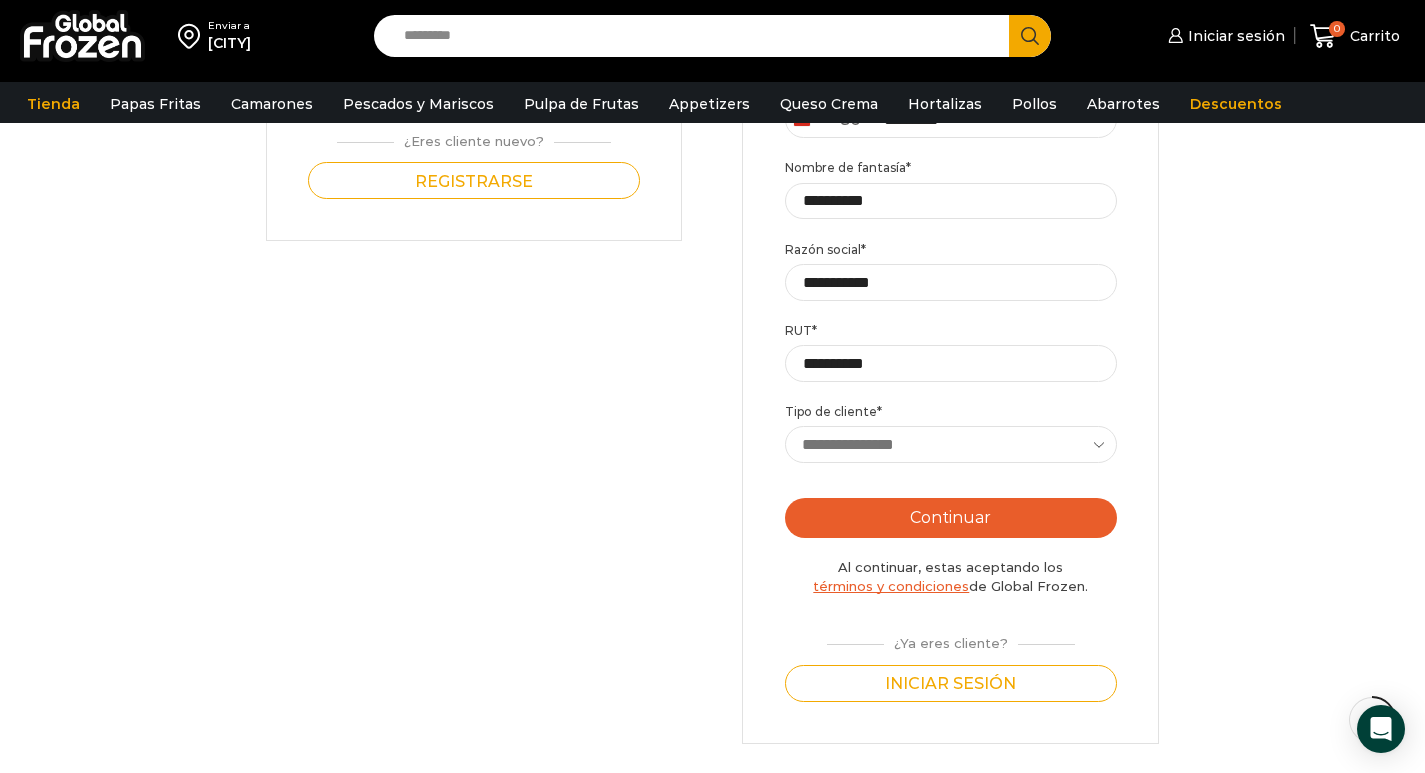 select on "**********" 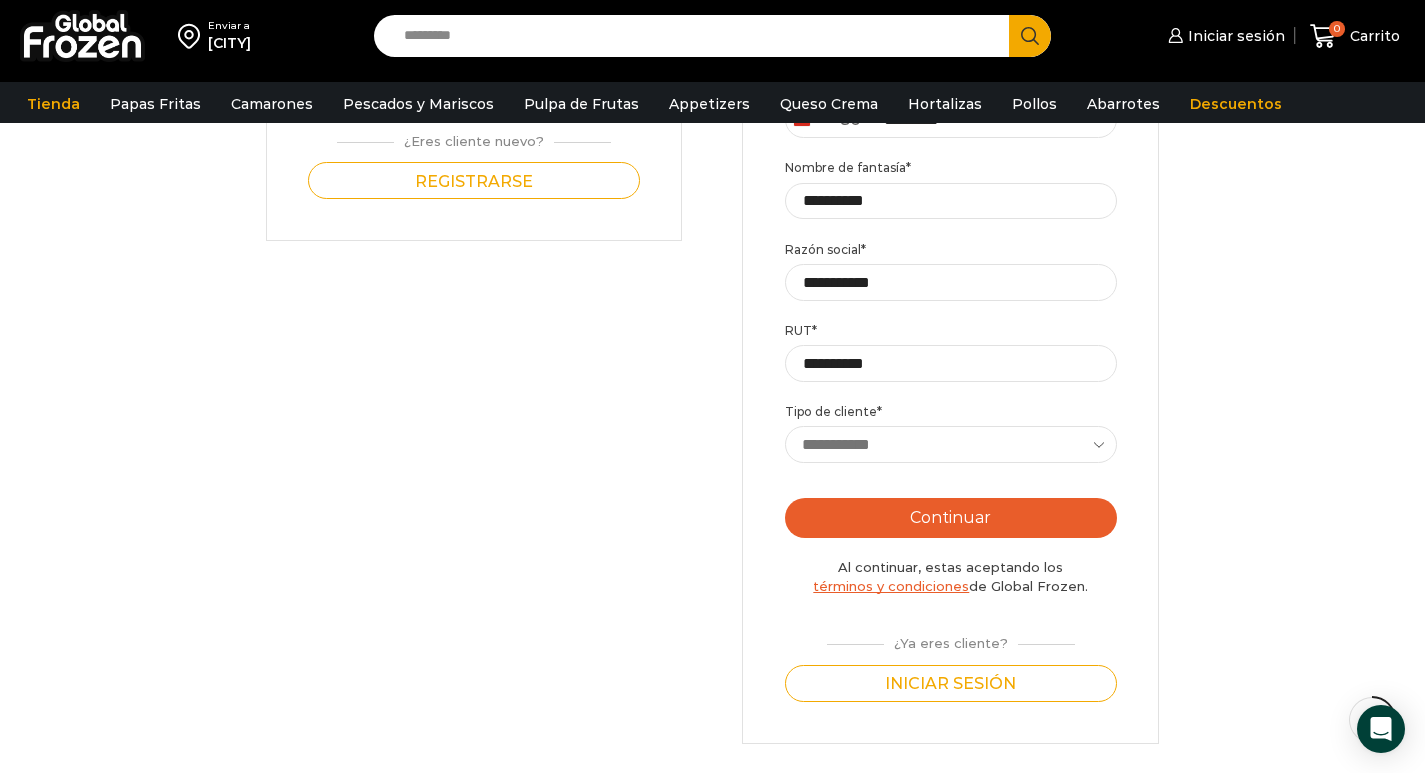 click on "**********" at bounding box center [951, 444] 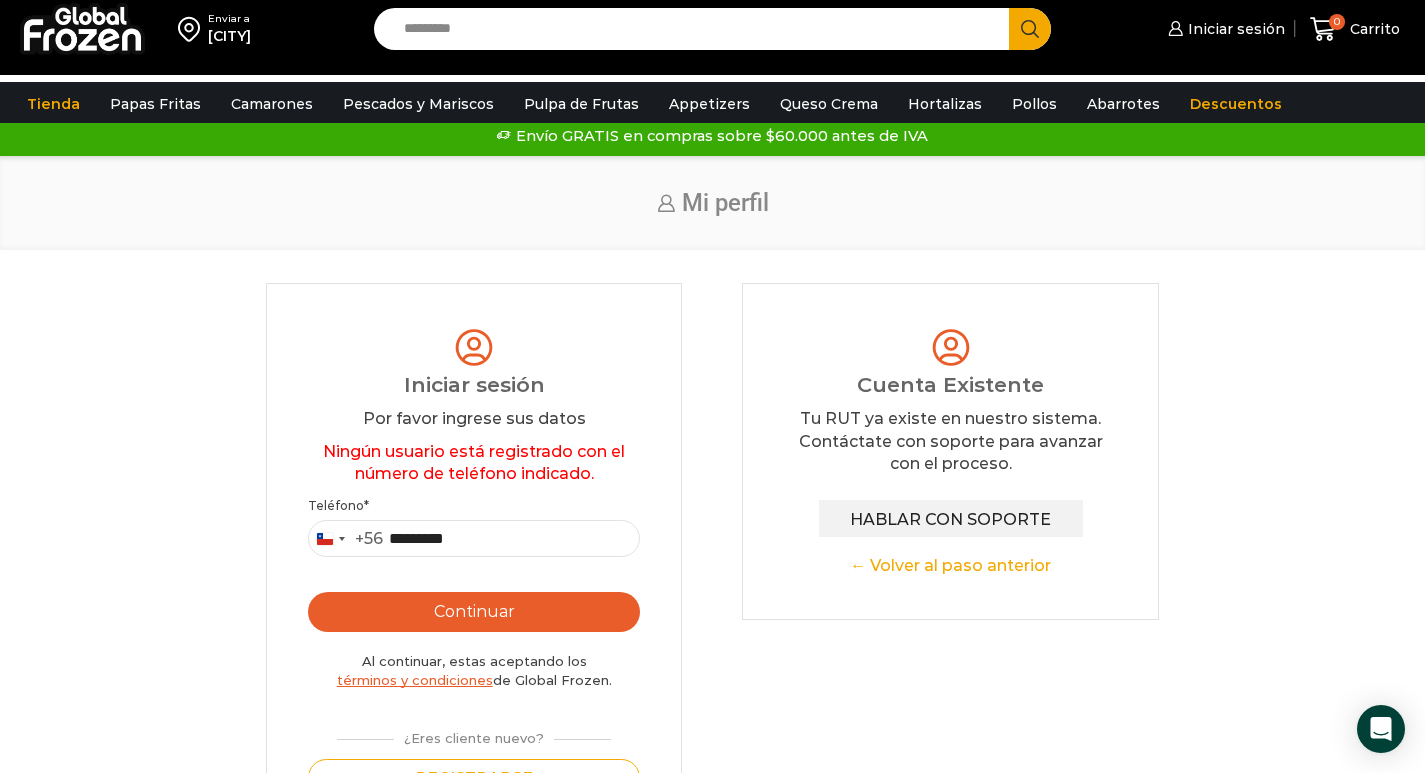 scroll, scrollTop: 0, scrollLeft: 0, axis: both 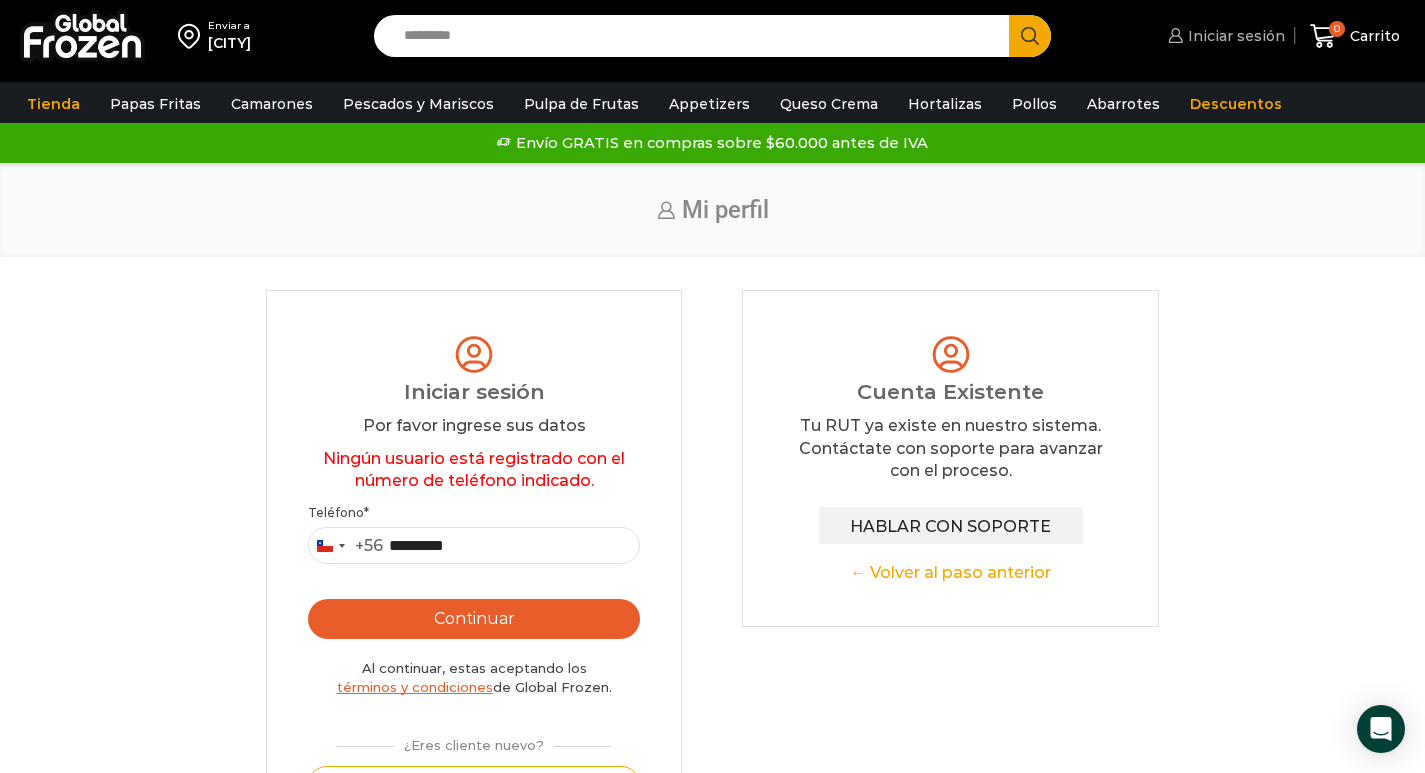 click on "Iniciar sesión" at bounding box center [1234, 36] 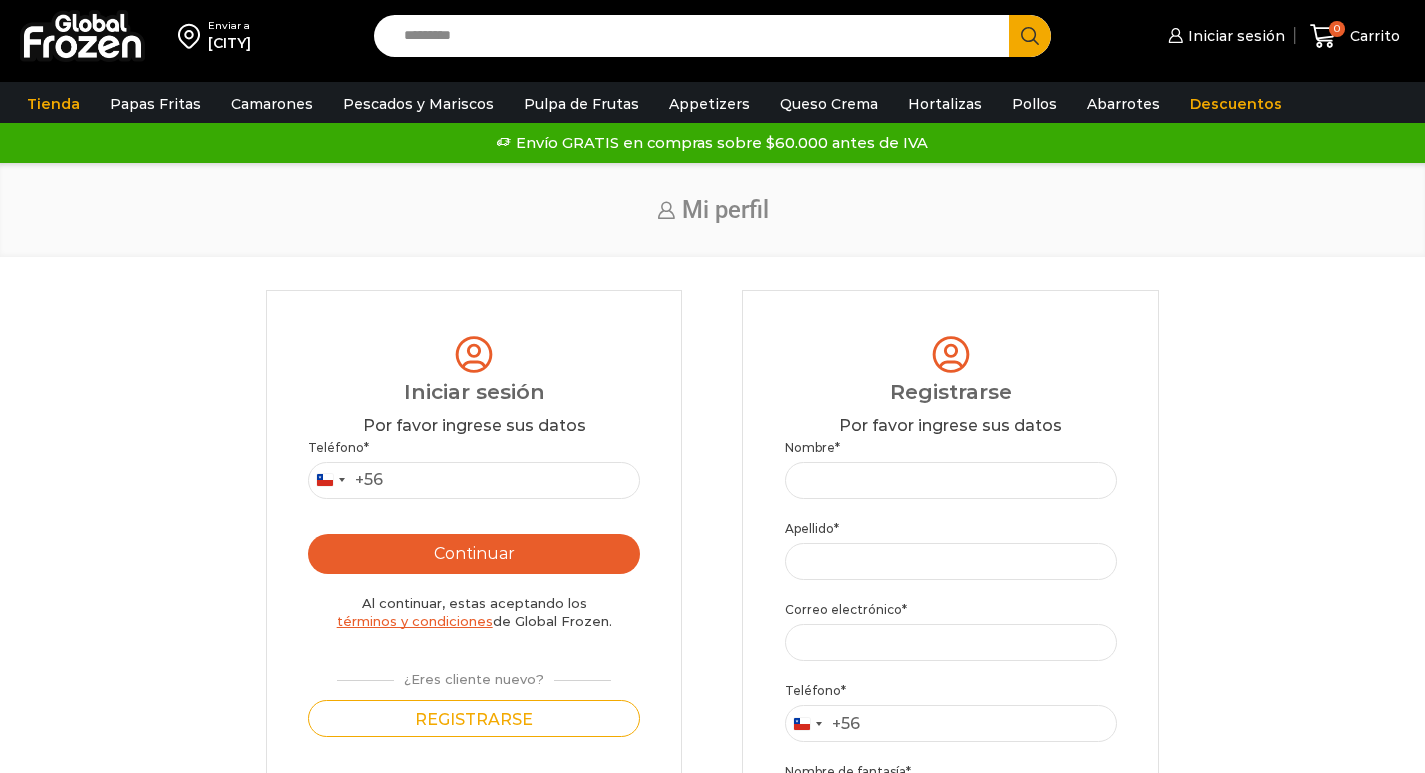 scroll, scrollTop: 0, scrollLeft: 0, axis: both 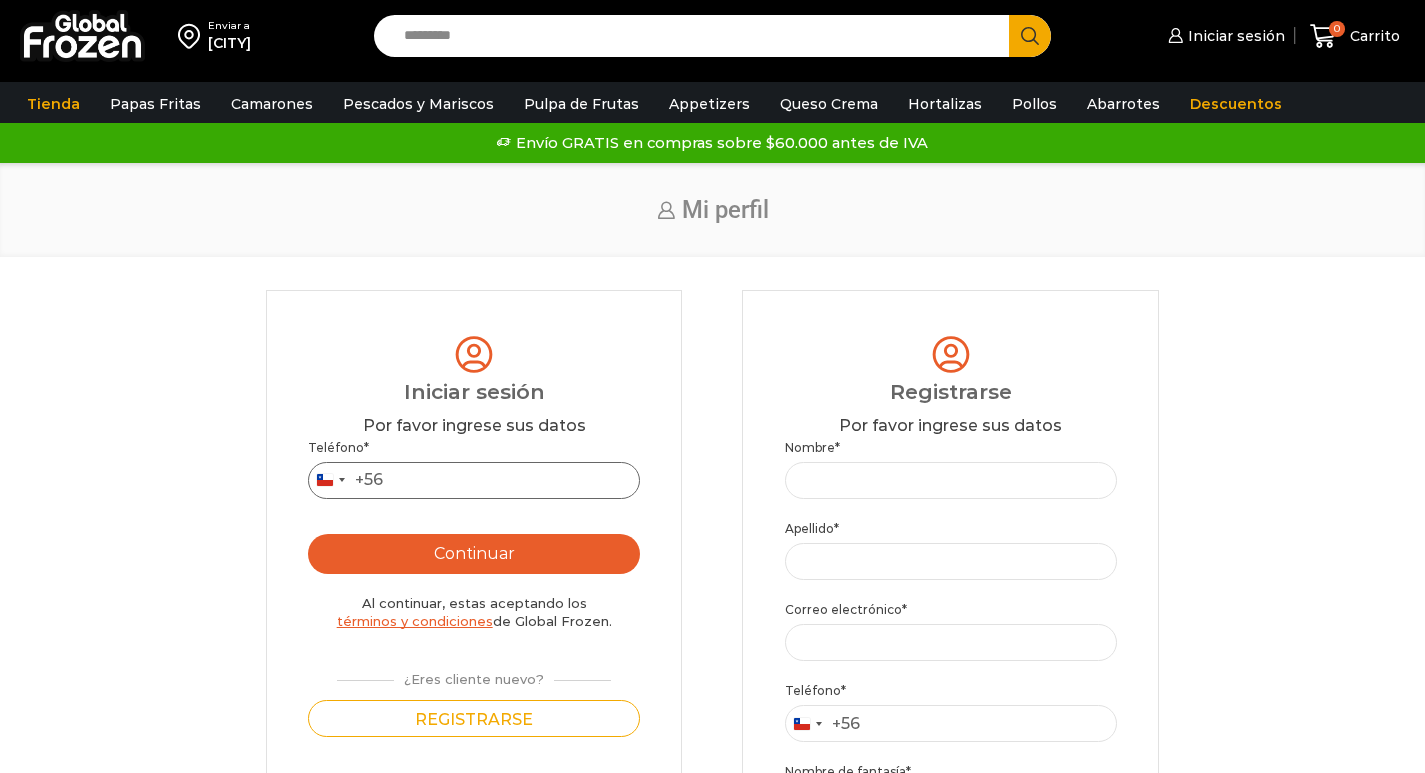 click on "Teléfono
*" at bounding box center [474, 480] 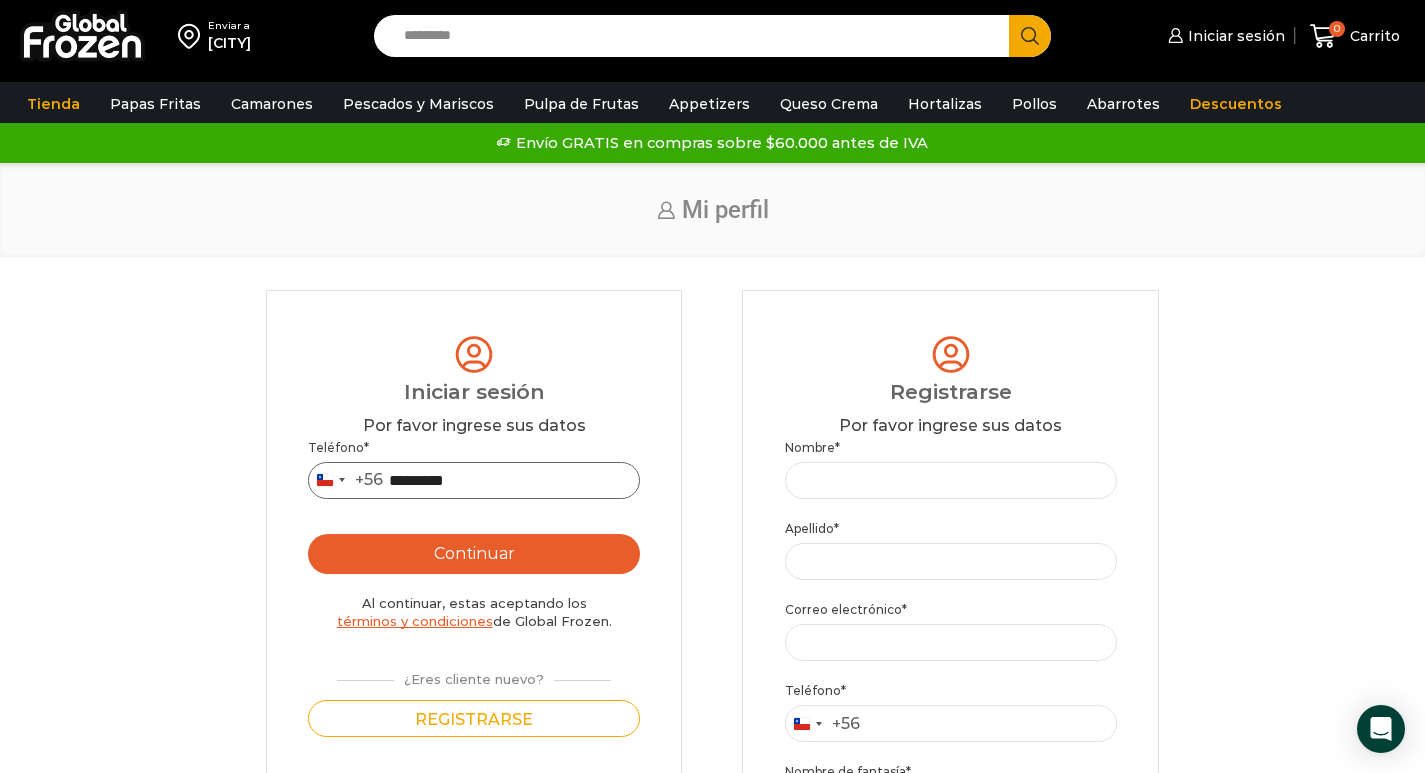type on "*********" 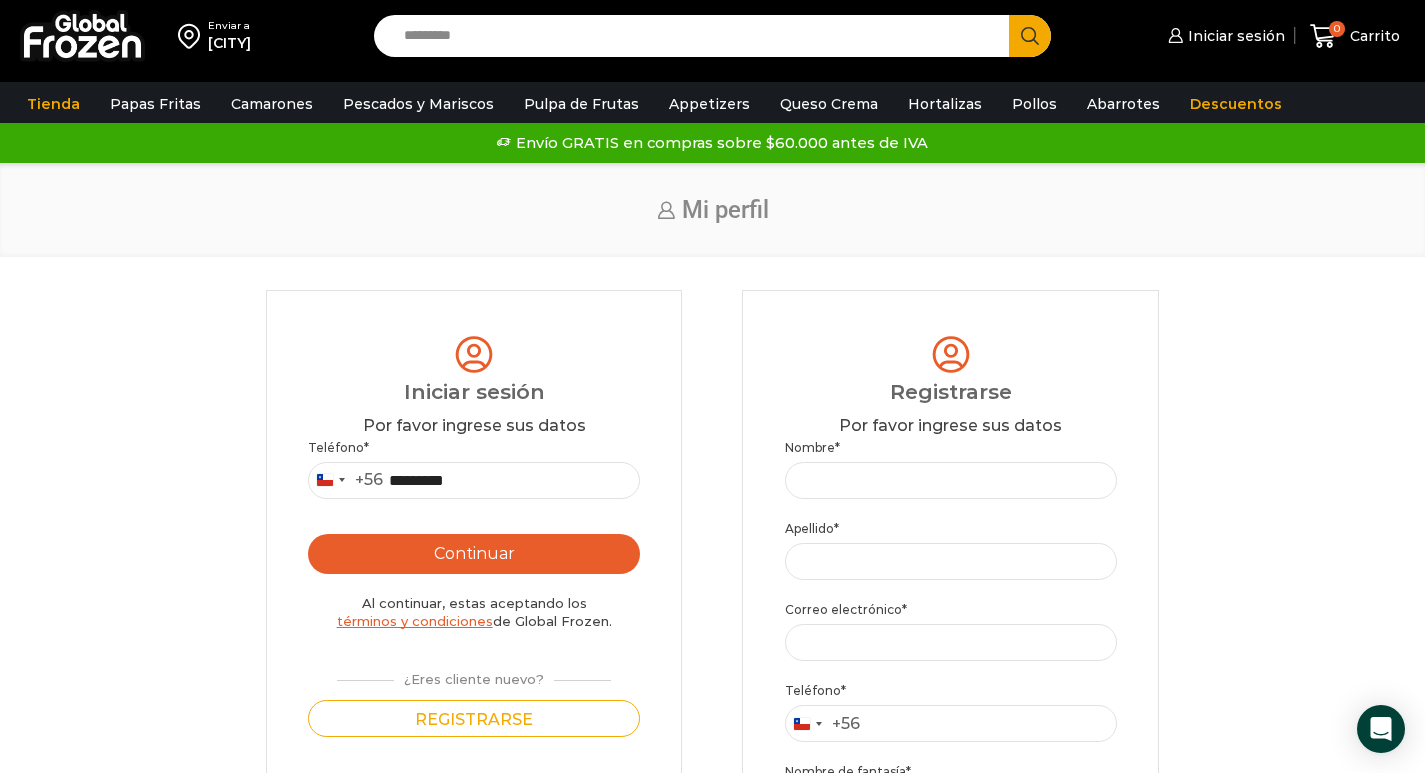 click on "Continuar" at bounding box center [474, 554] 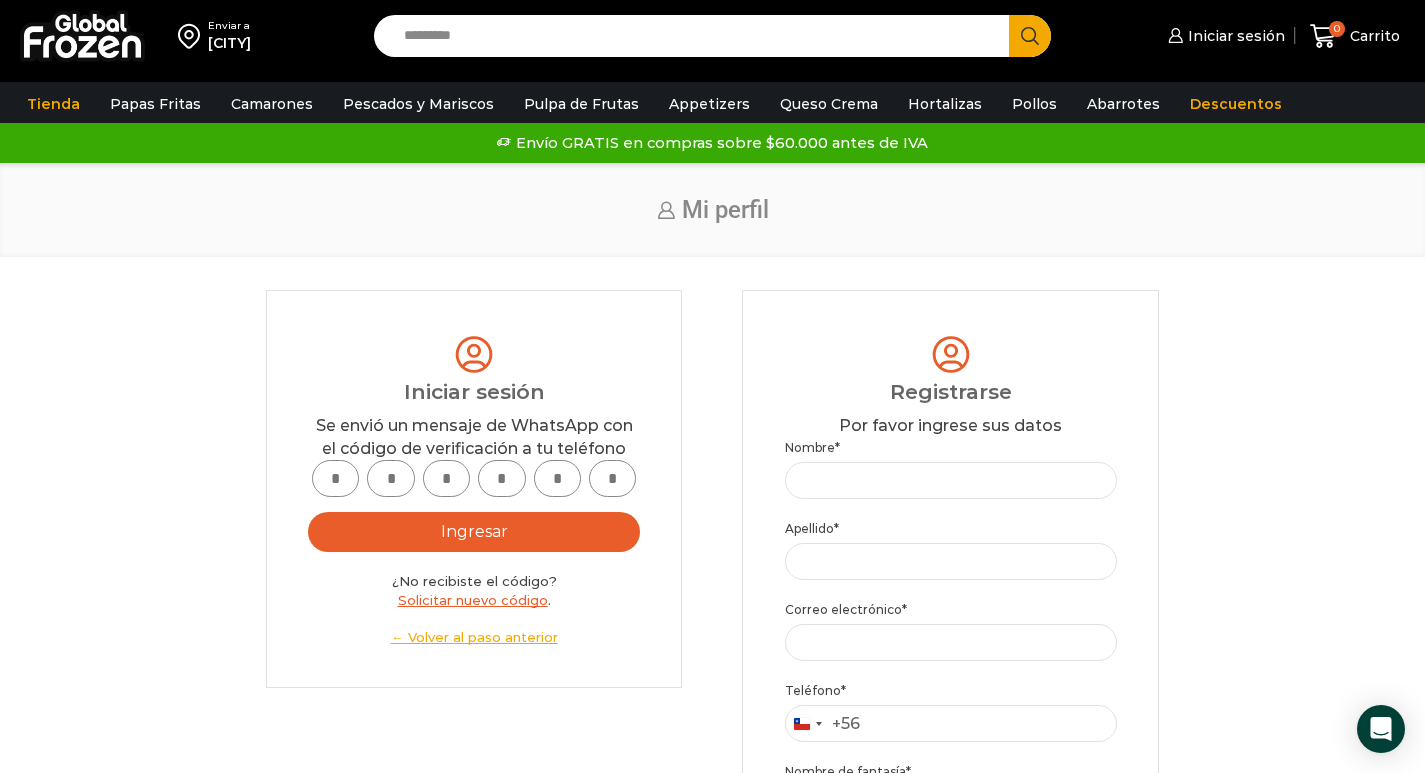 click at bounding box center [335, 478] 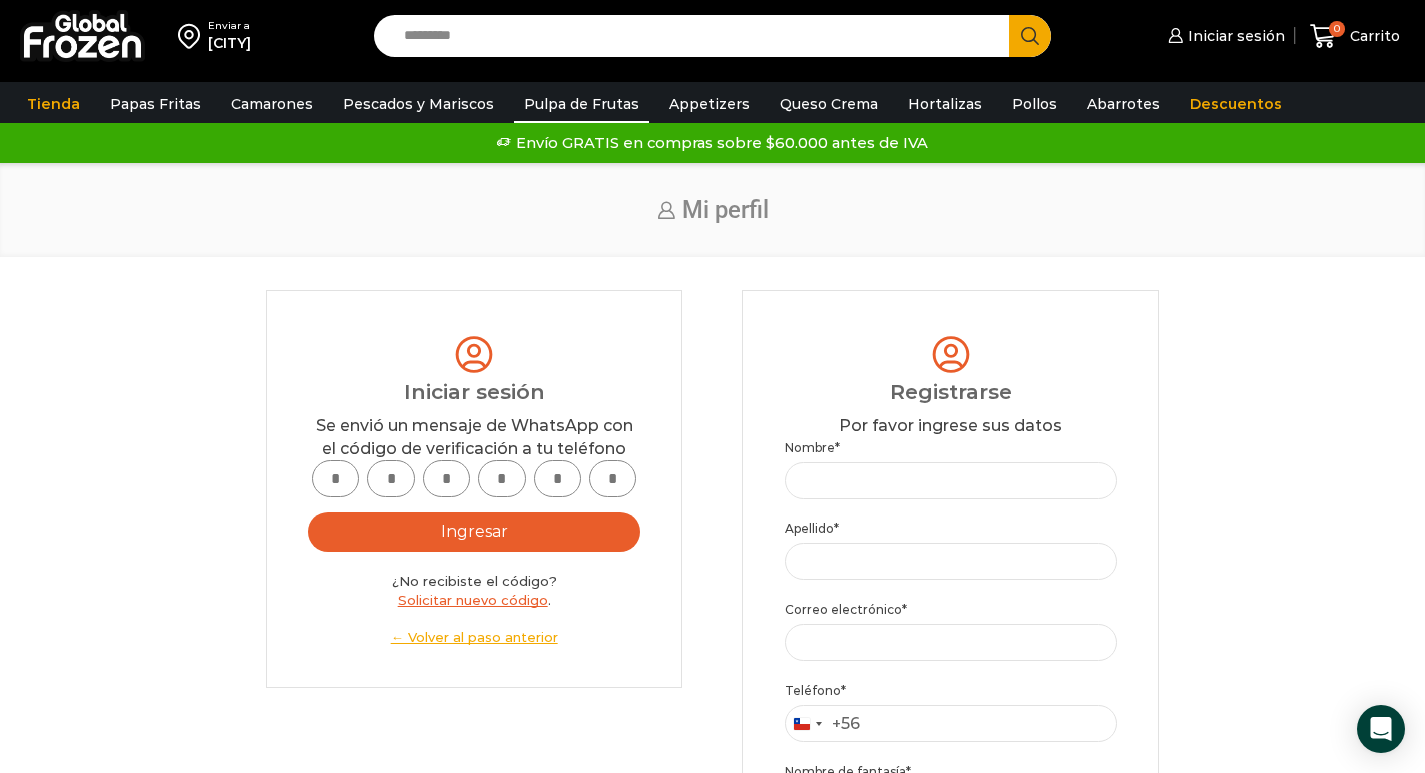 type on "*" 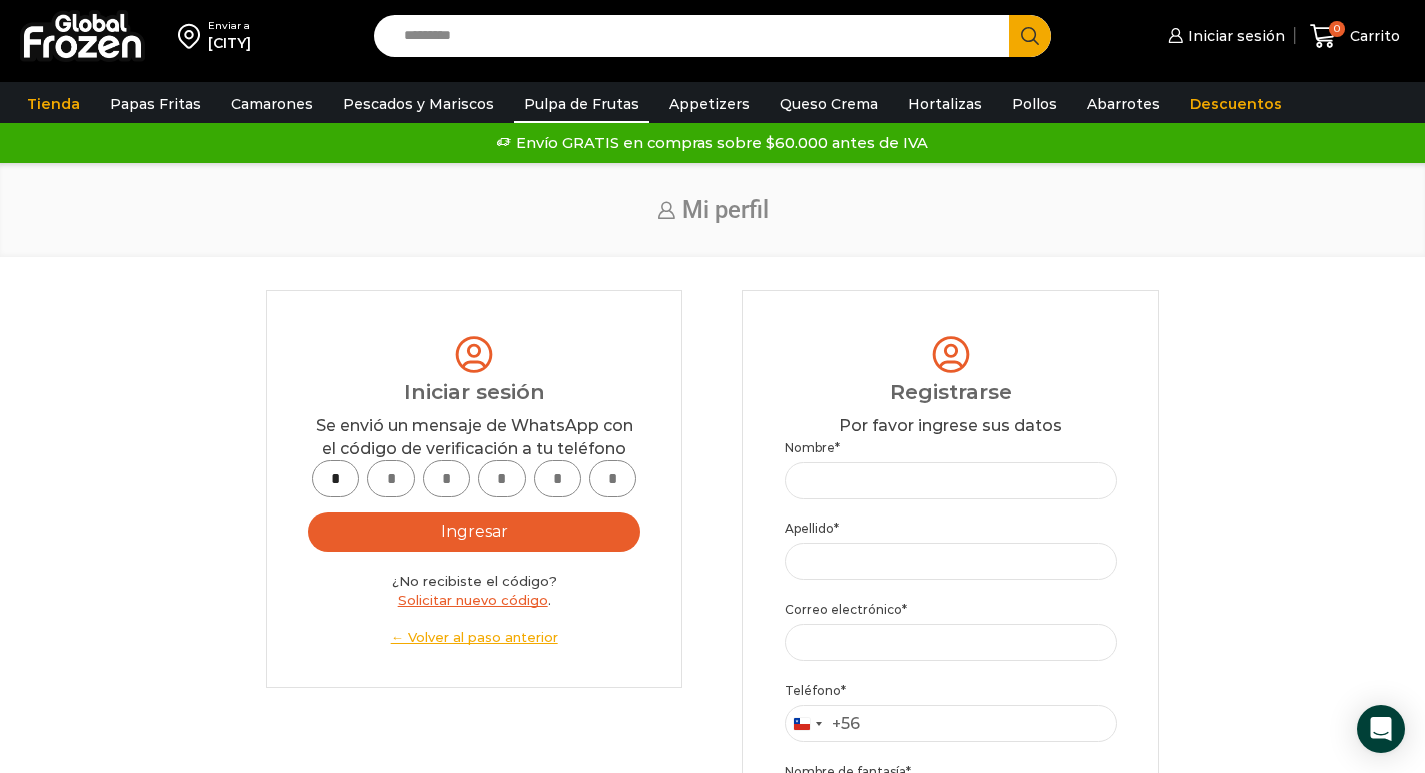 type on "*" 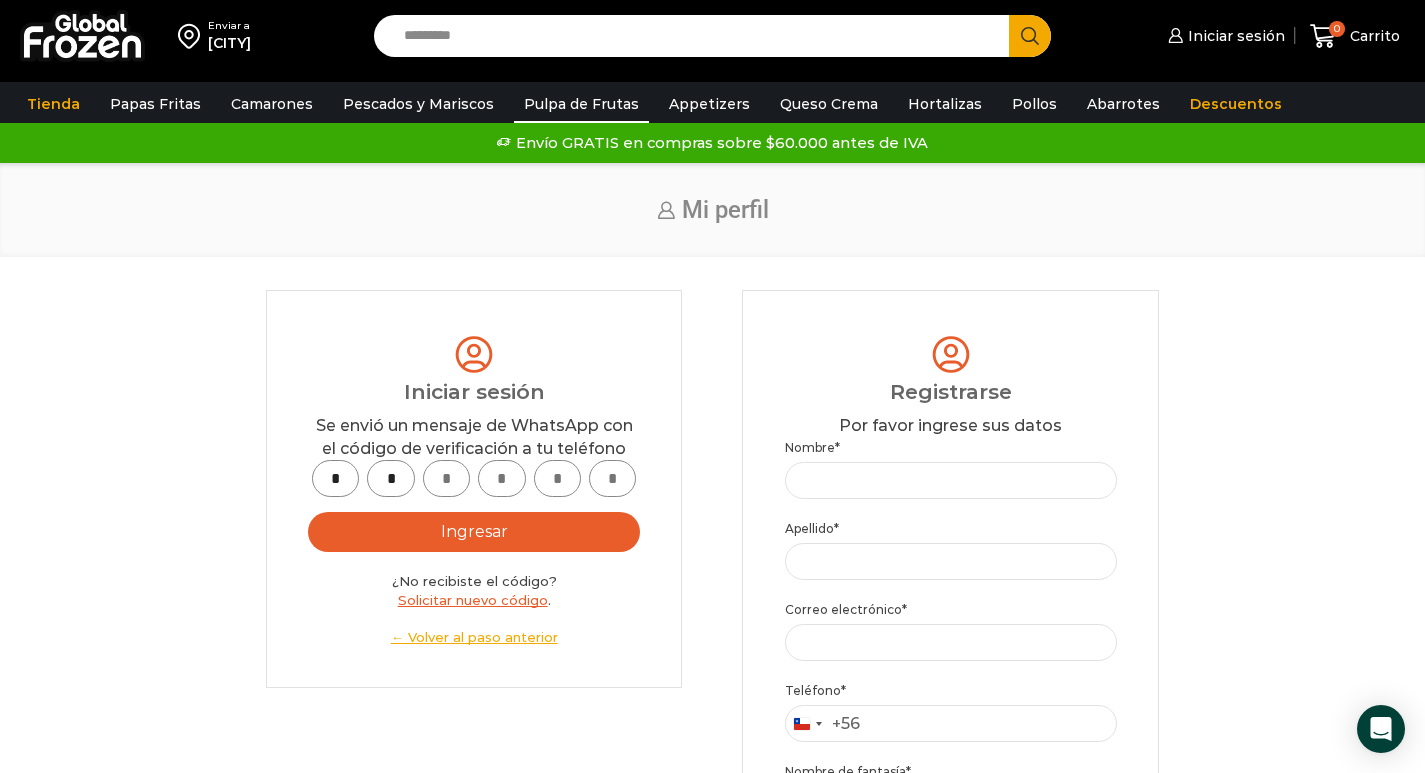 type on "*" 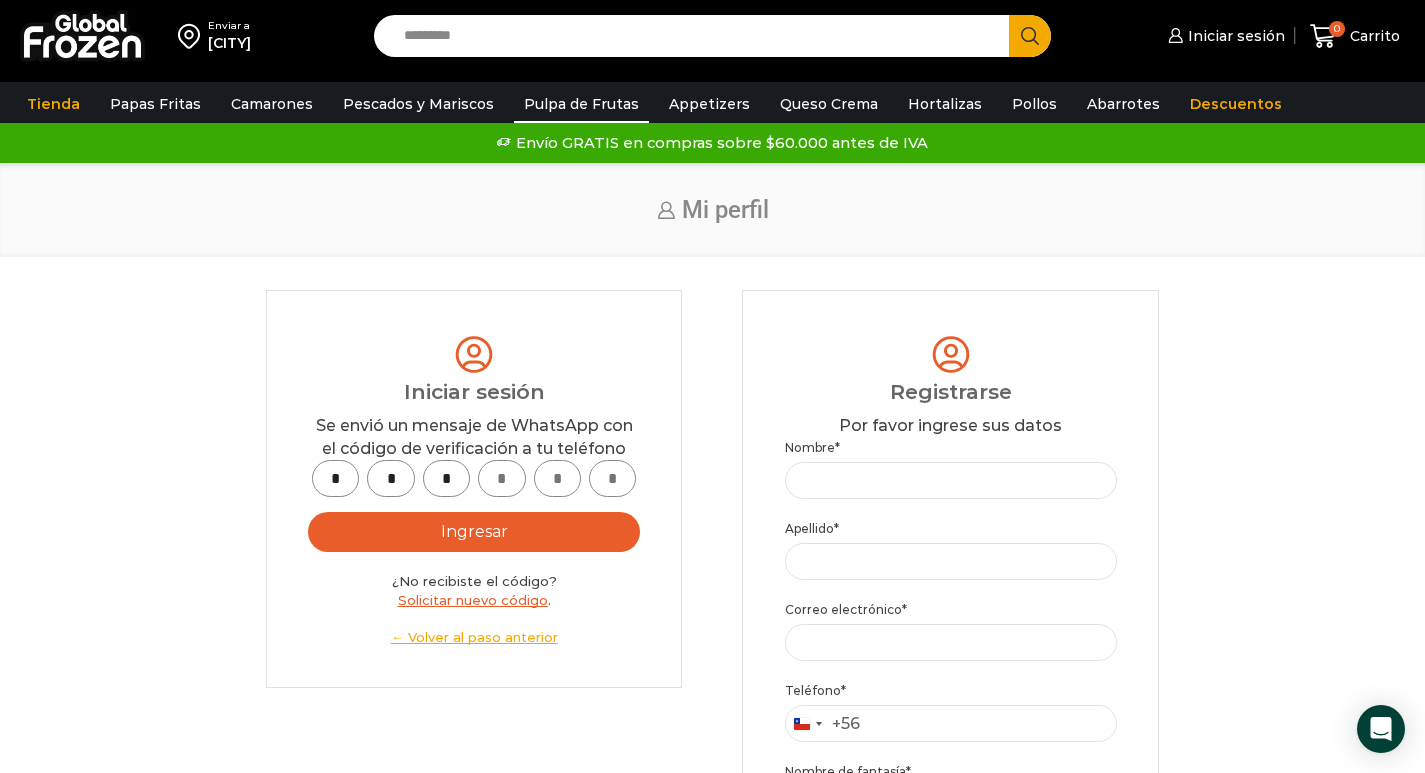 type on "*" 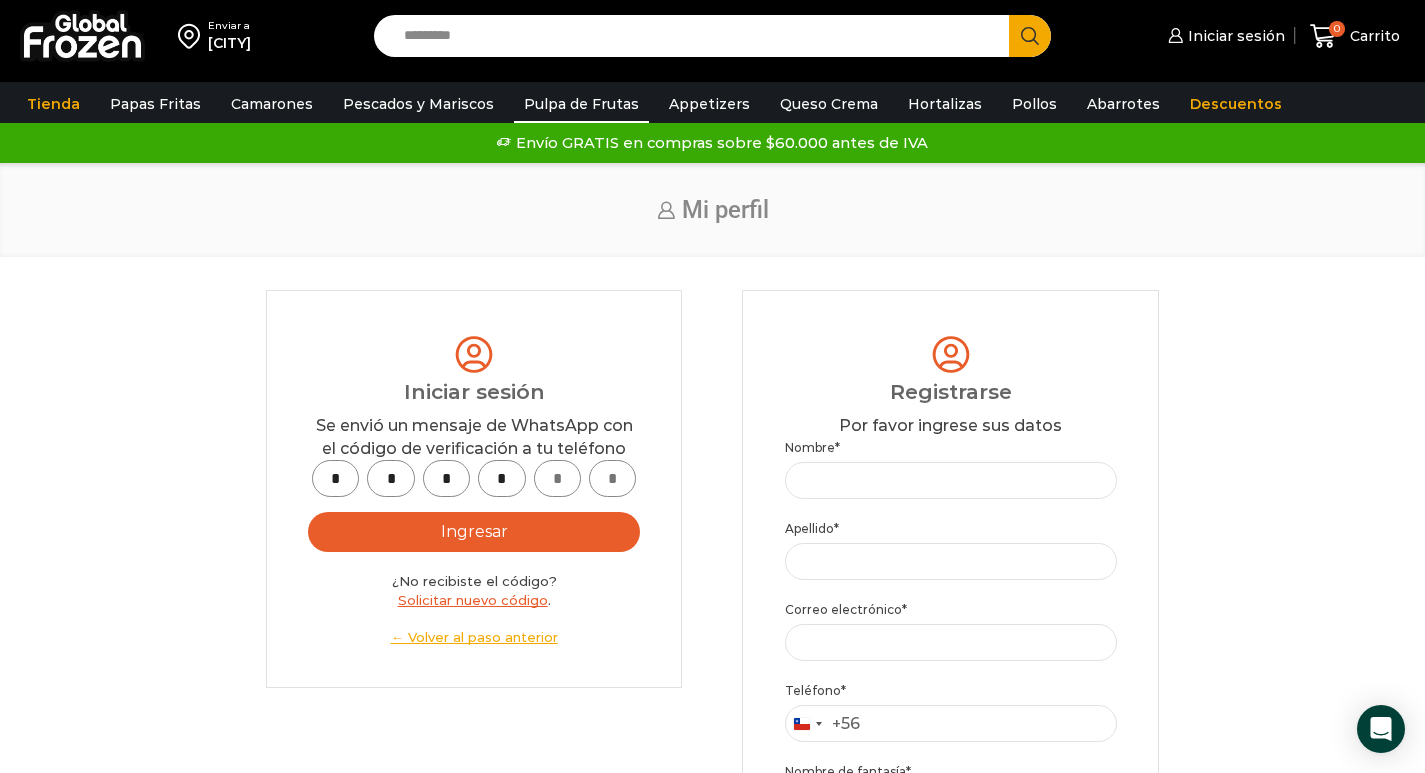 type on "*" 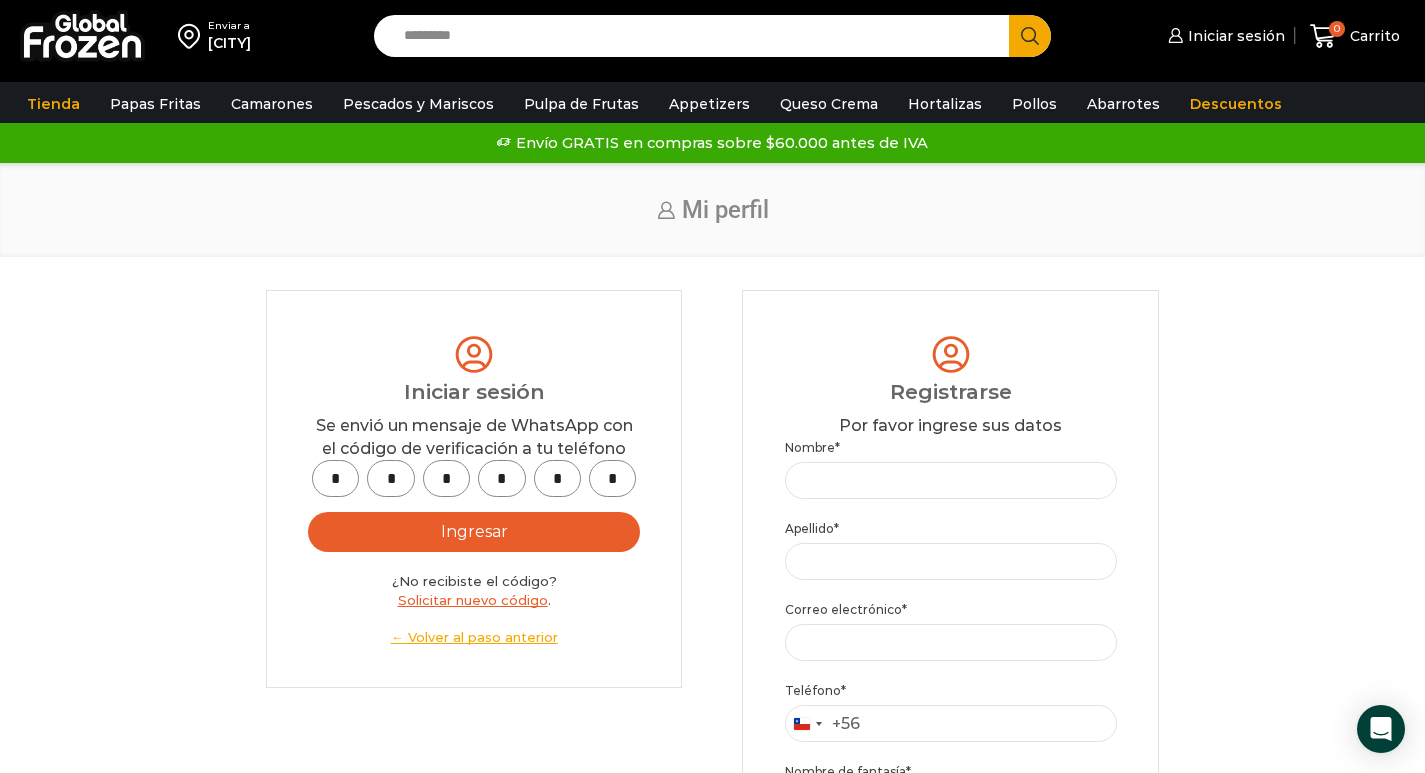 type on "*" 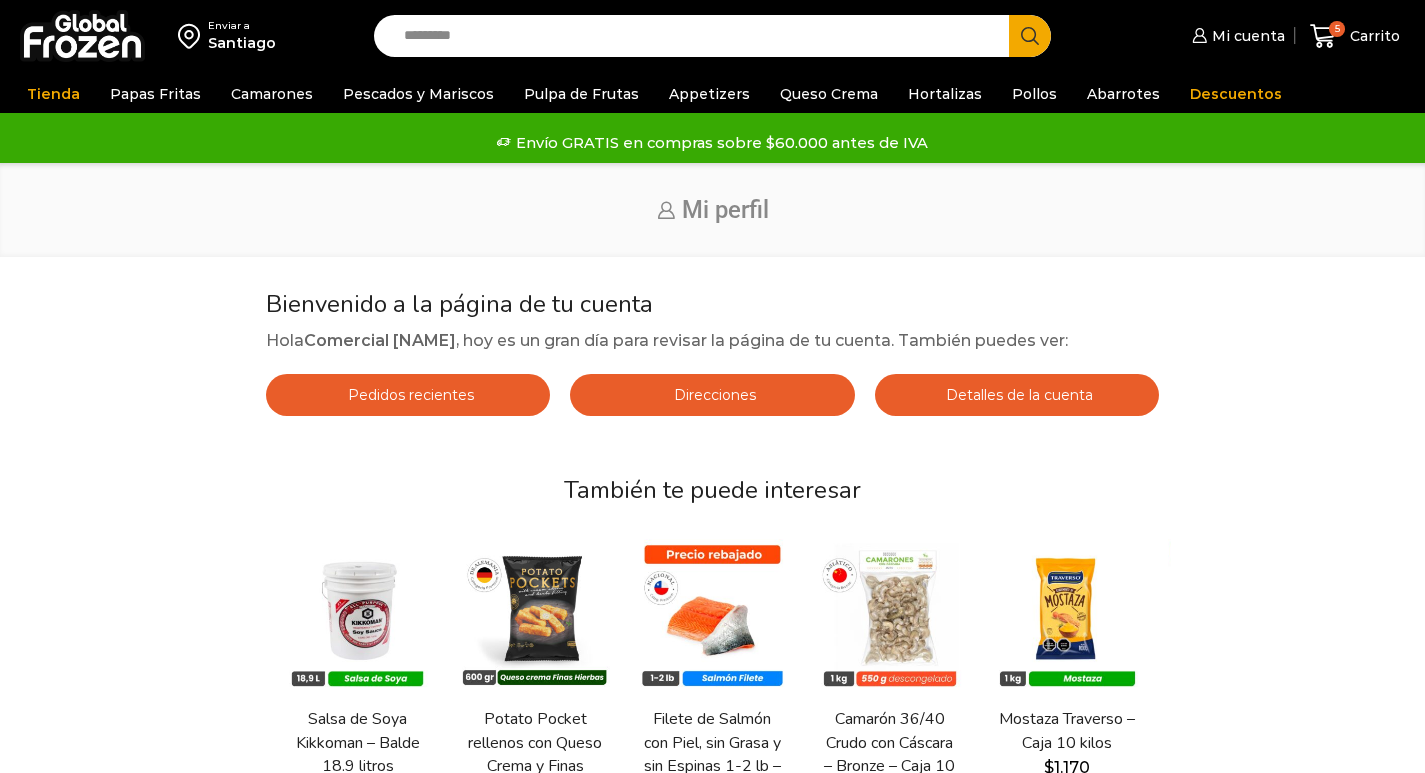 scroll, scrollTop: 0, scrollLeft: 0, axis: both 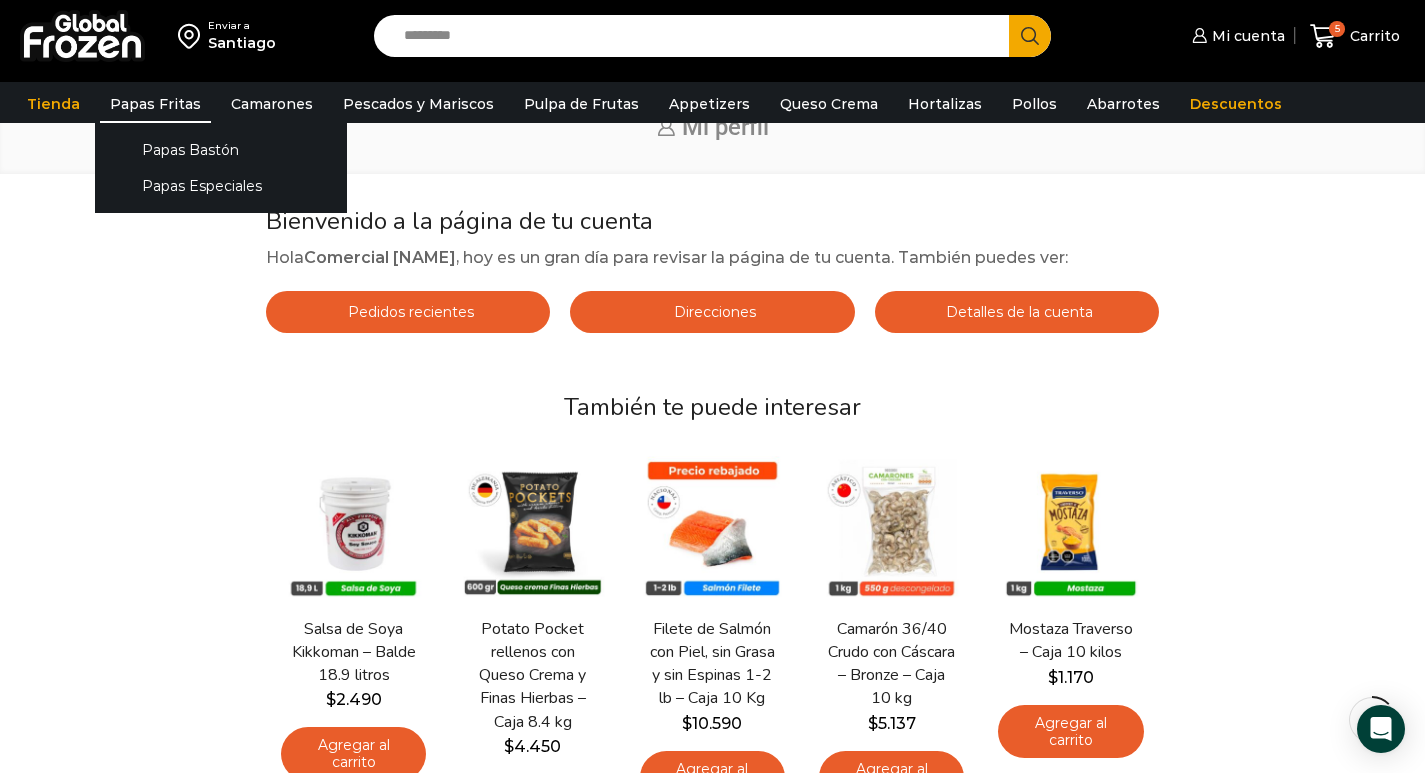 click on "Papas Fritas" at bounding box center [155, 104] 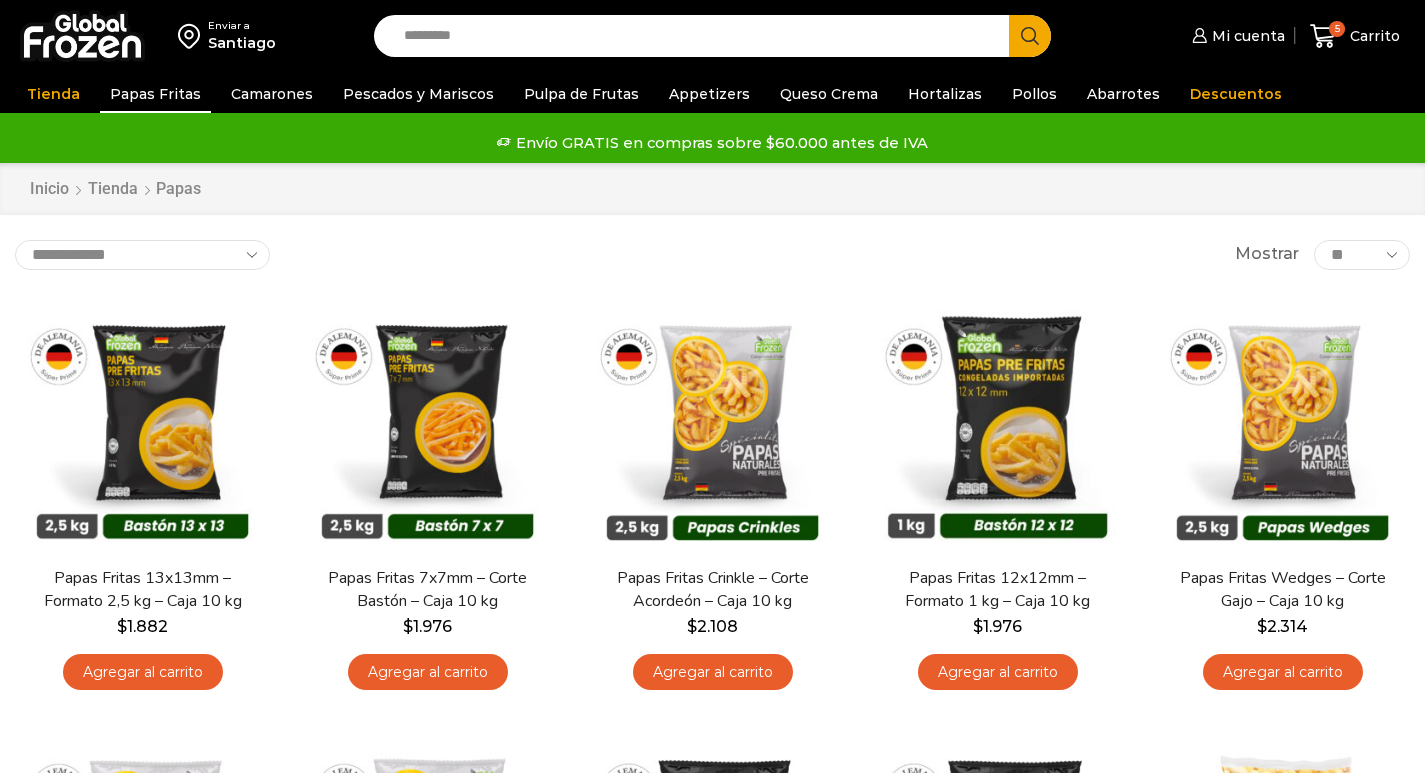 scroll, scrollTop: 0, scrollLeft: 0, axis: both 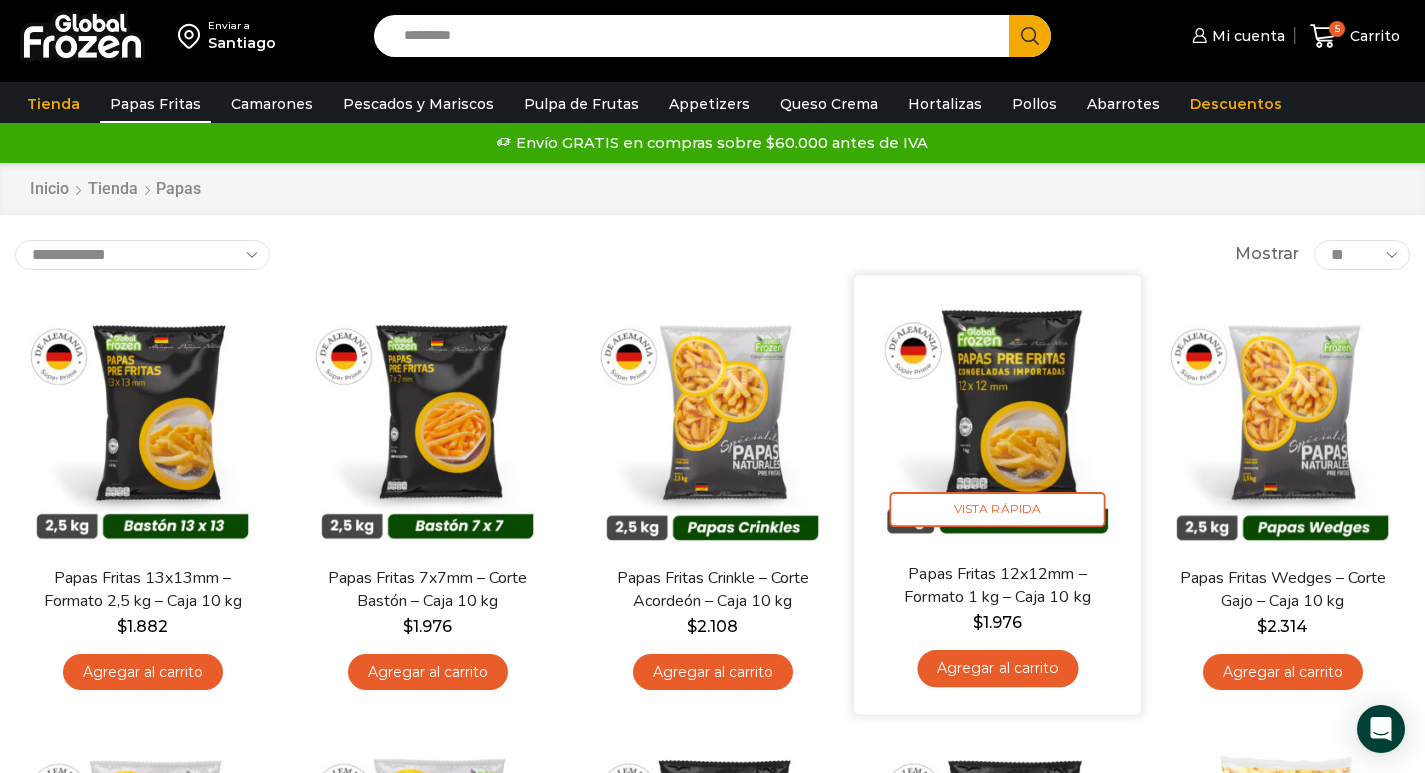 click on "Agregar al carrito" at bounding box center (997, 668) 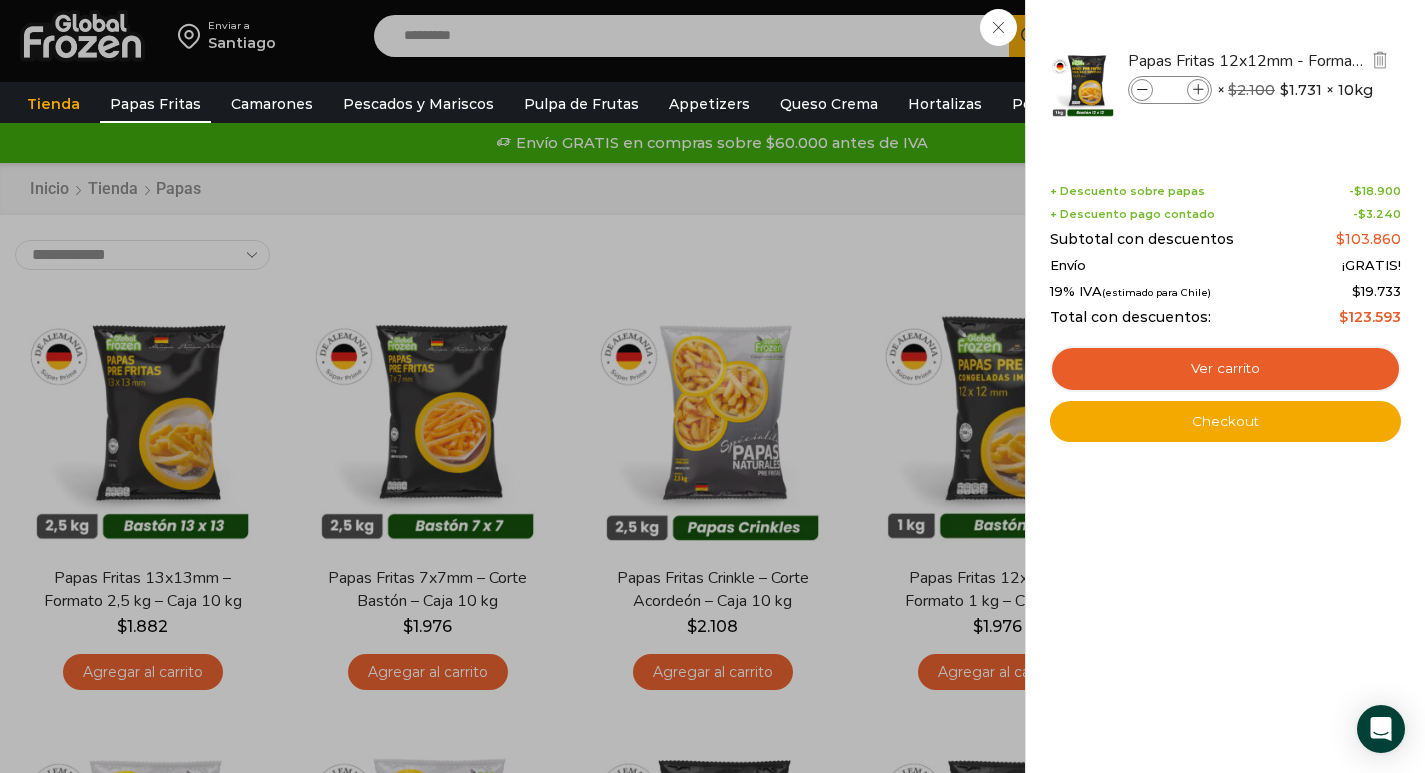 click at bounding box center (1142, 90) 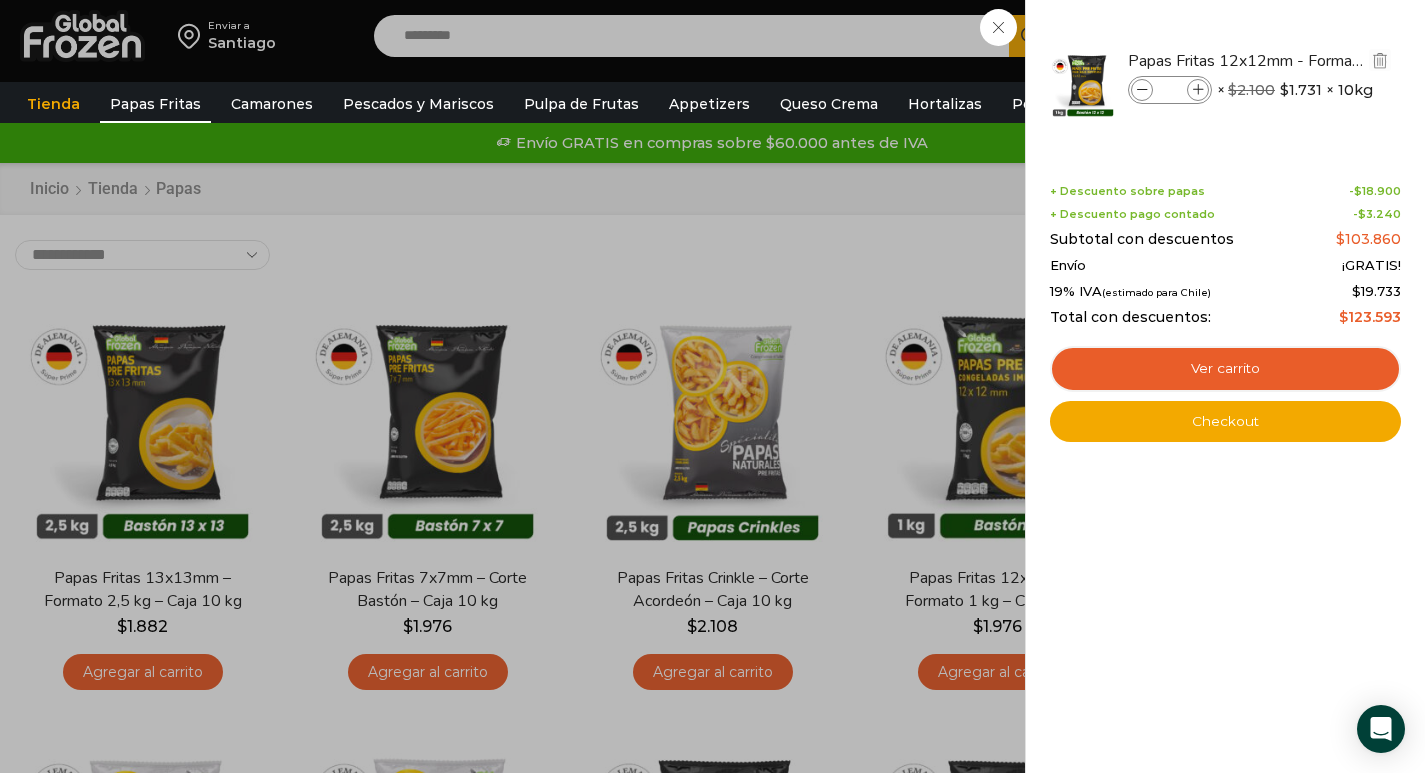 type on "*" 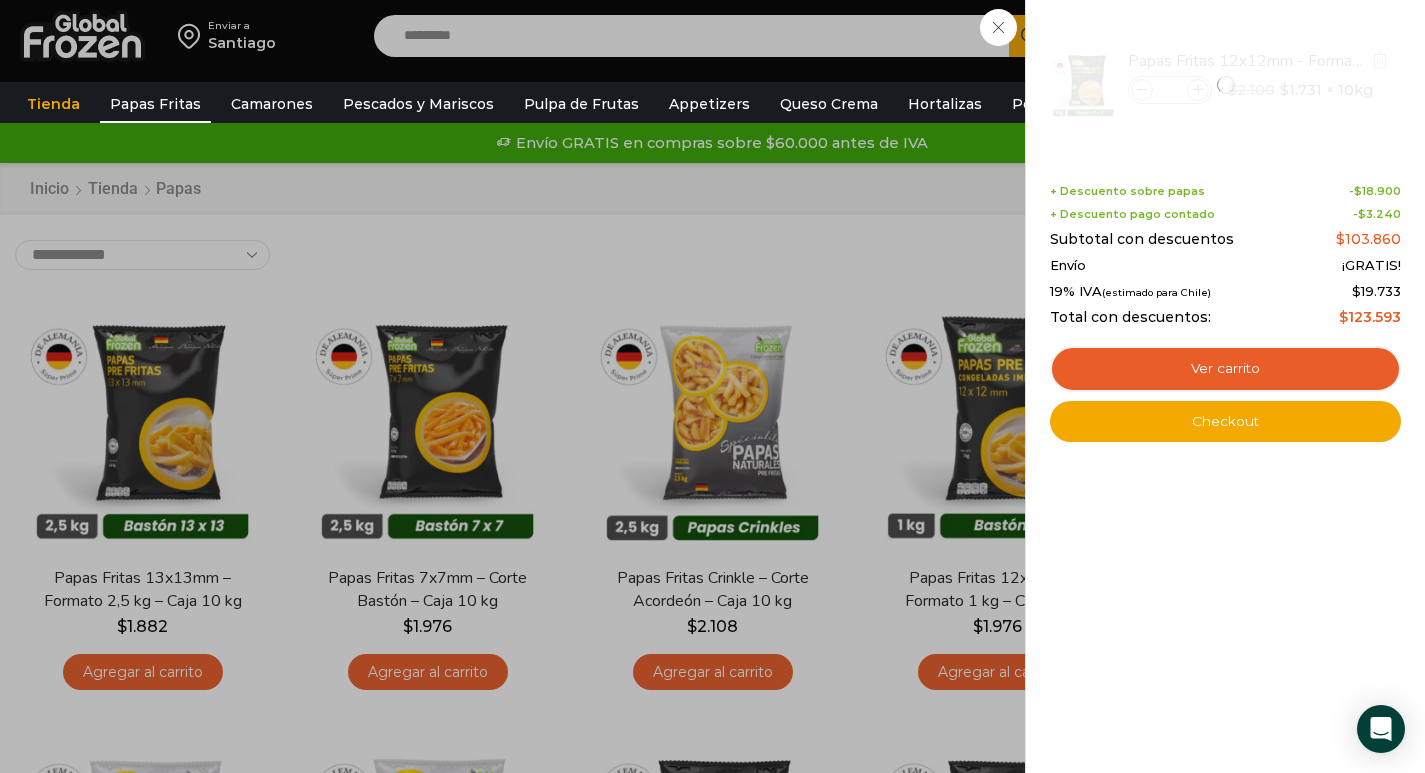 click at bounding box center [1225, 85] 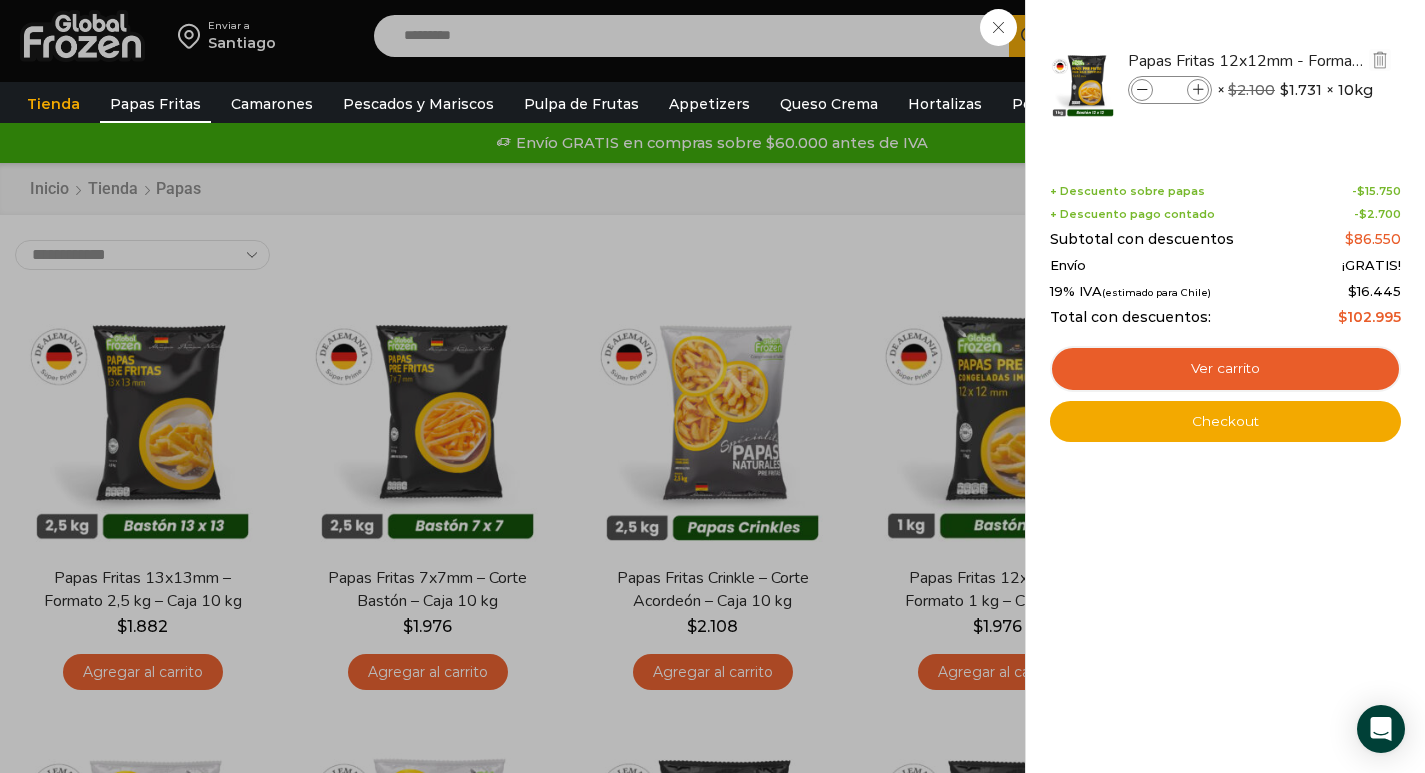 click at bounding box center (1142, 90) 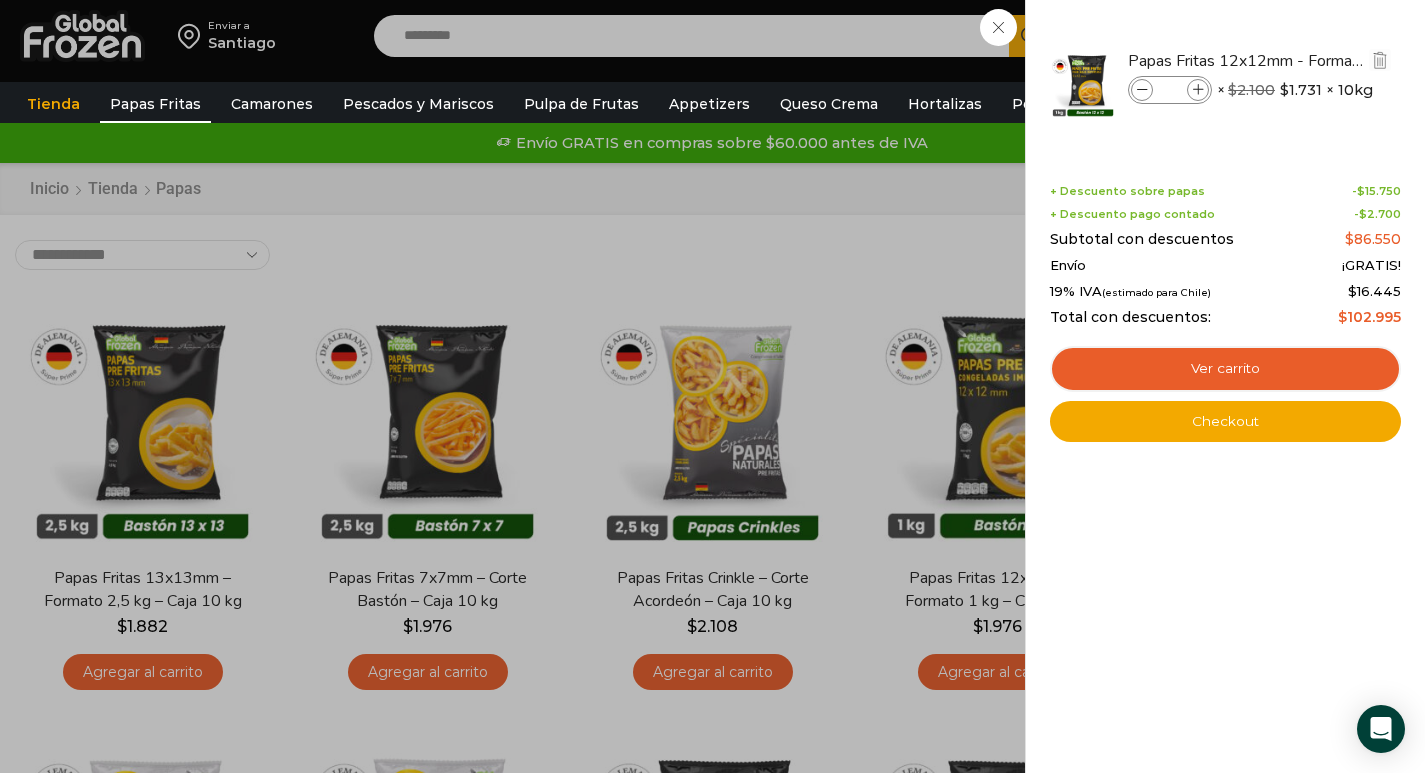 type on "*" 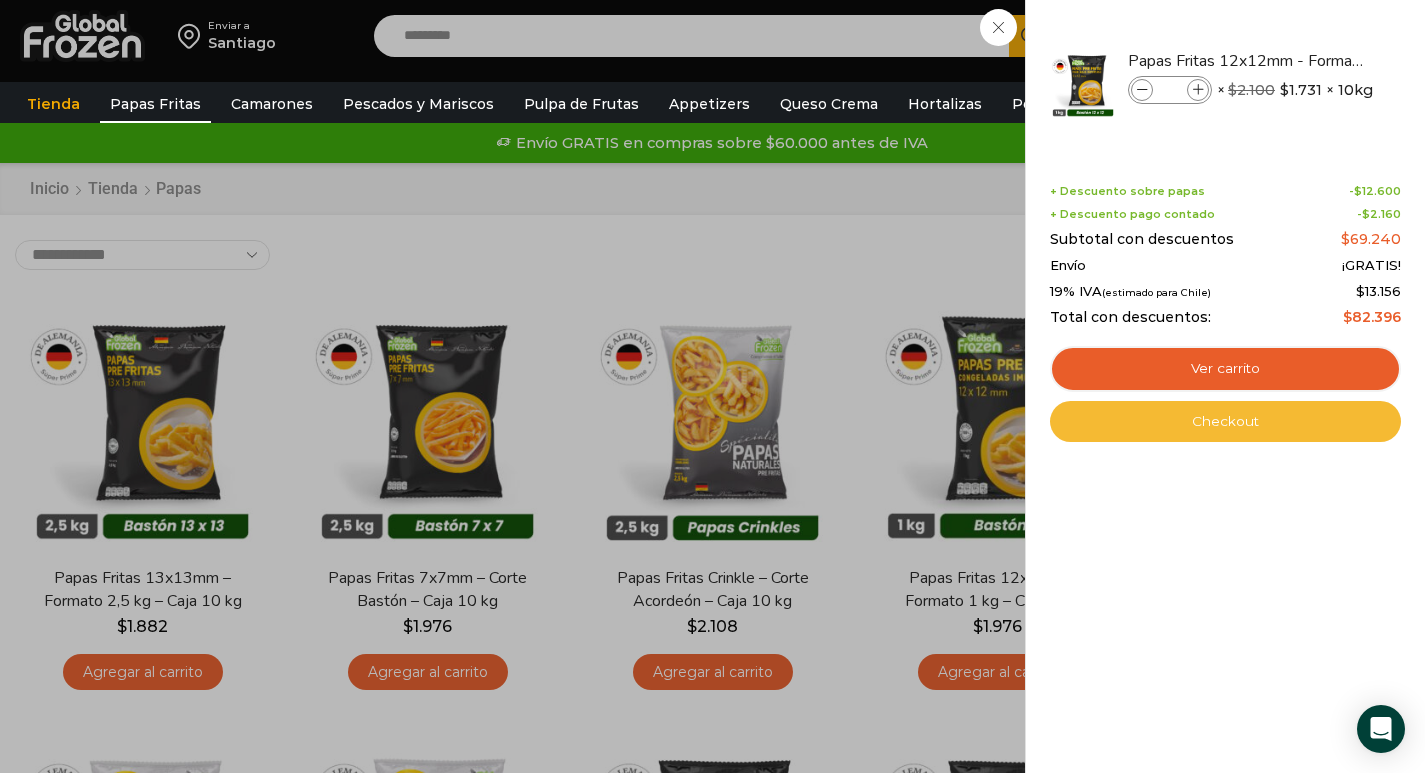 click on "Checkout" at bounding box center [1225, 422] 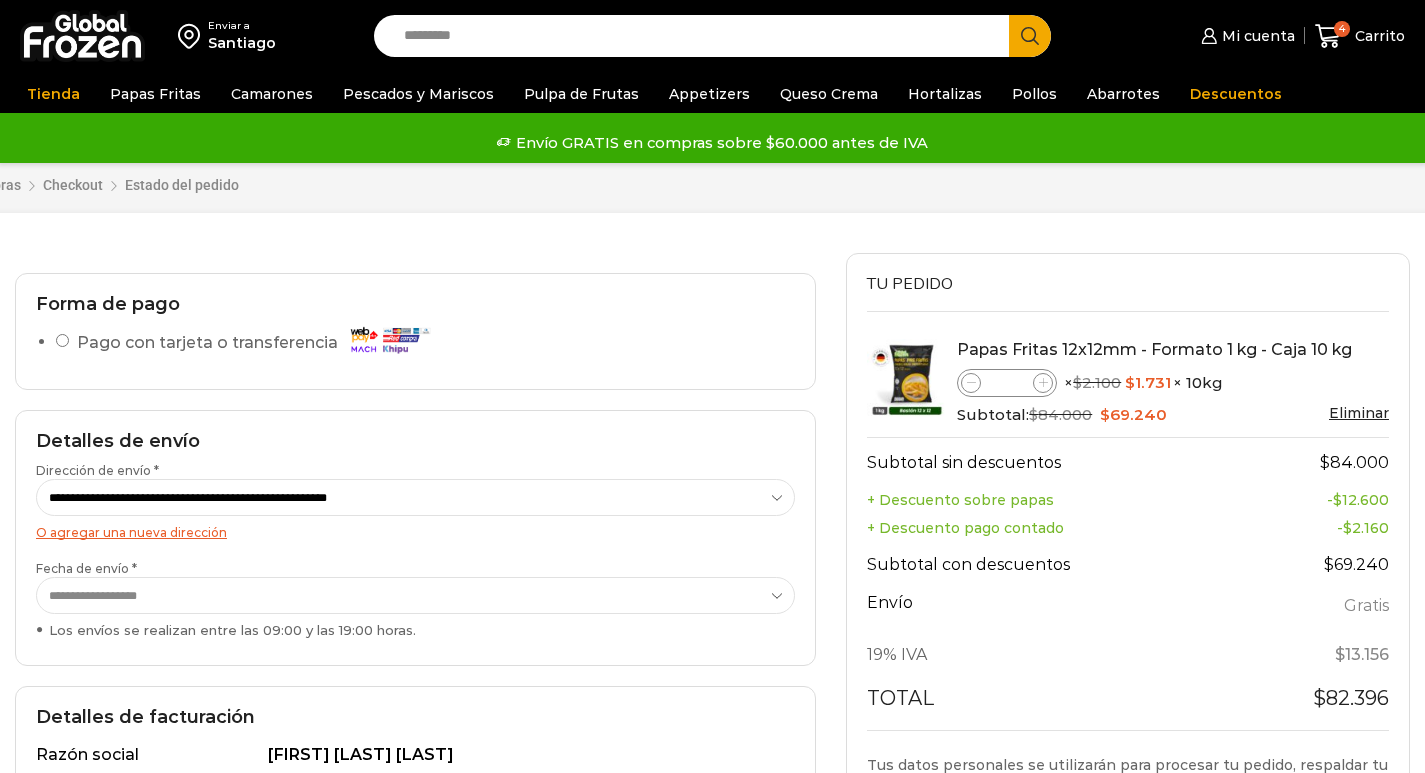 scroll, scrollTop: 0, scrollLeft: 0, axis: both 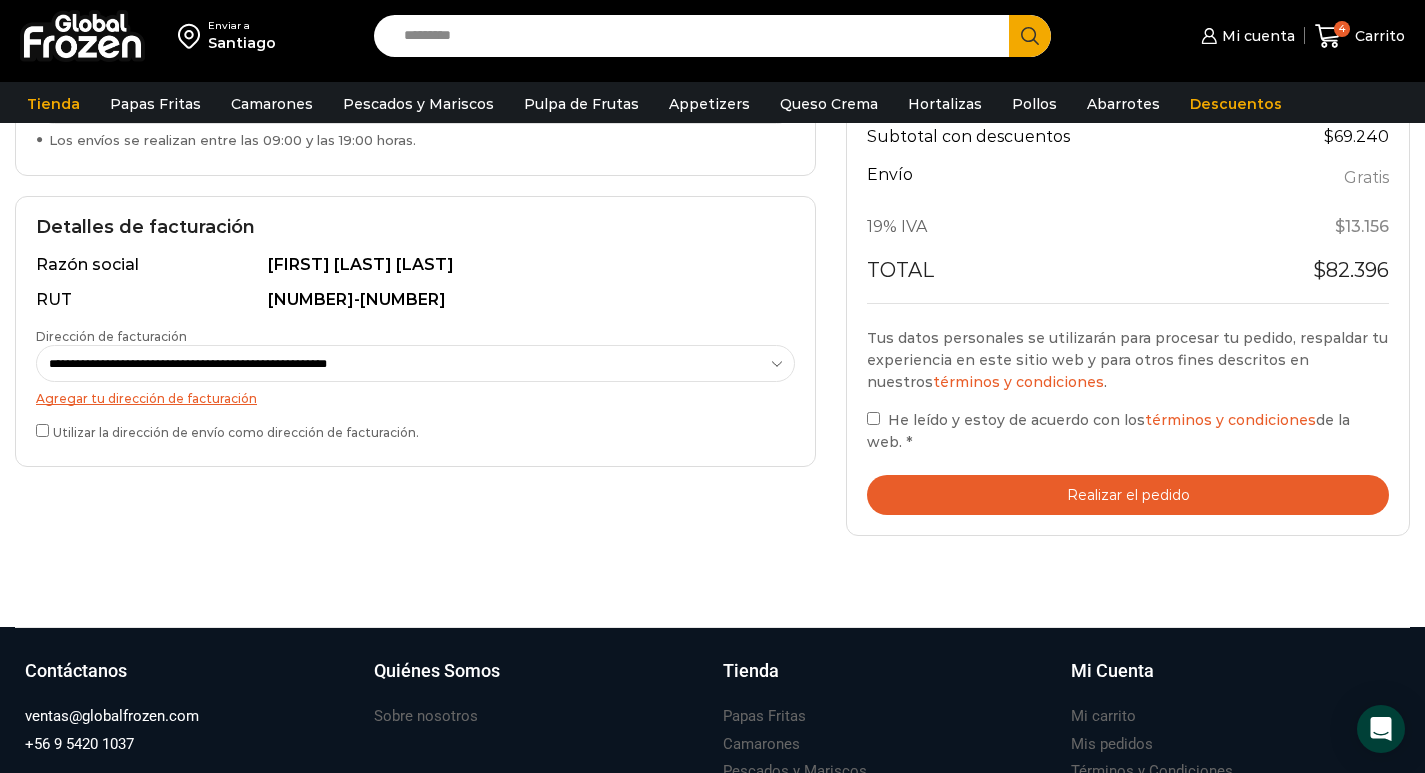 click on "Realizar el pedido" at bounding box center [1128, 495] 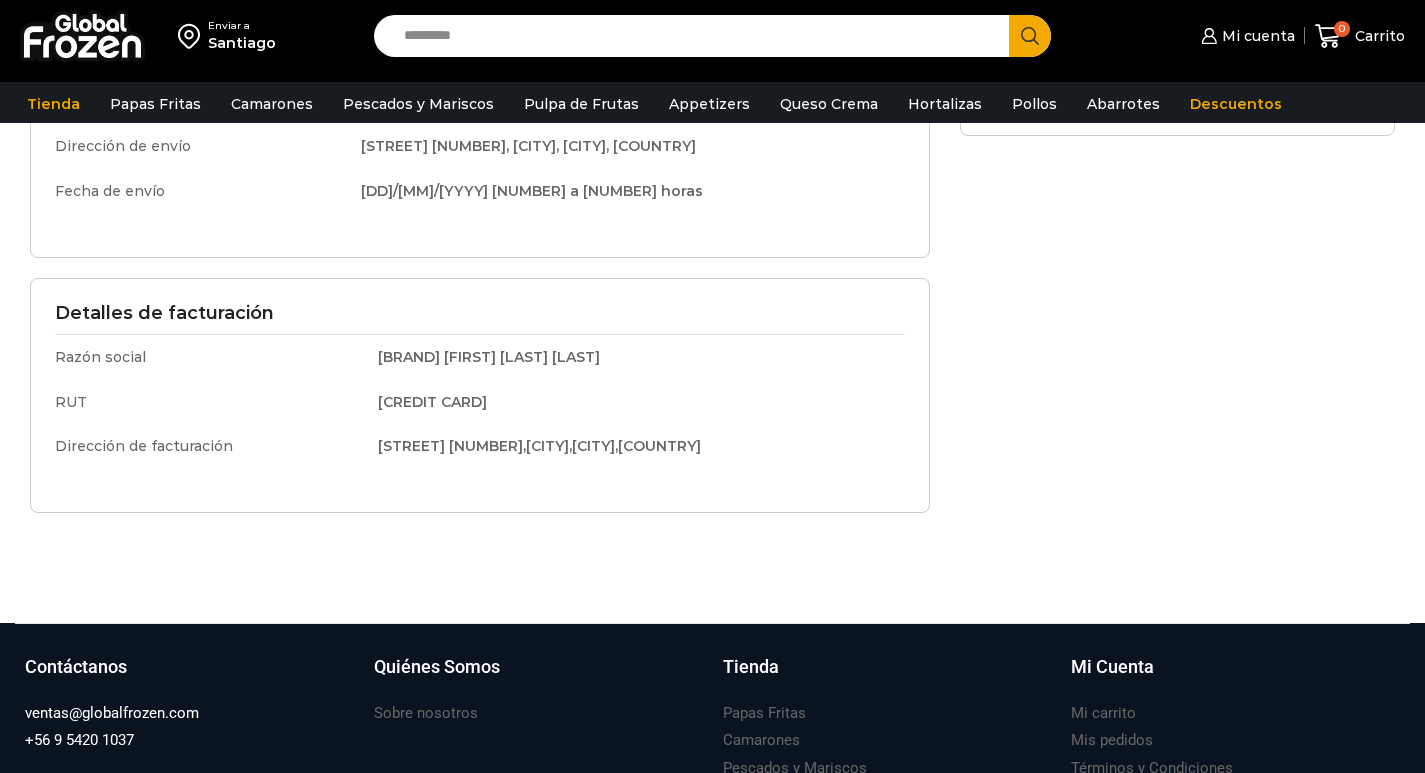 scroll, scrollTop: 500, scrollLeft: 0, axis: vertical 